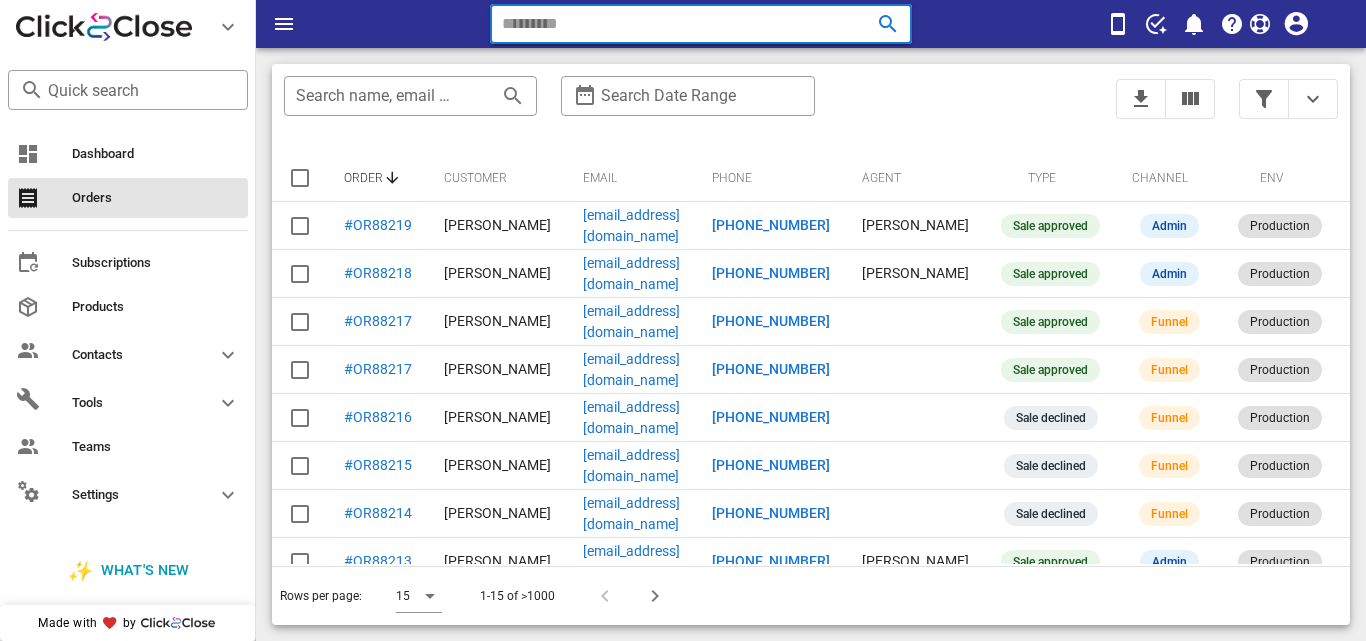 click at bounding box center (673, 24) 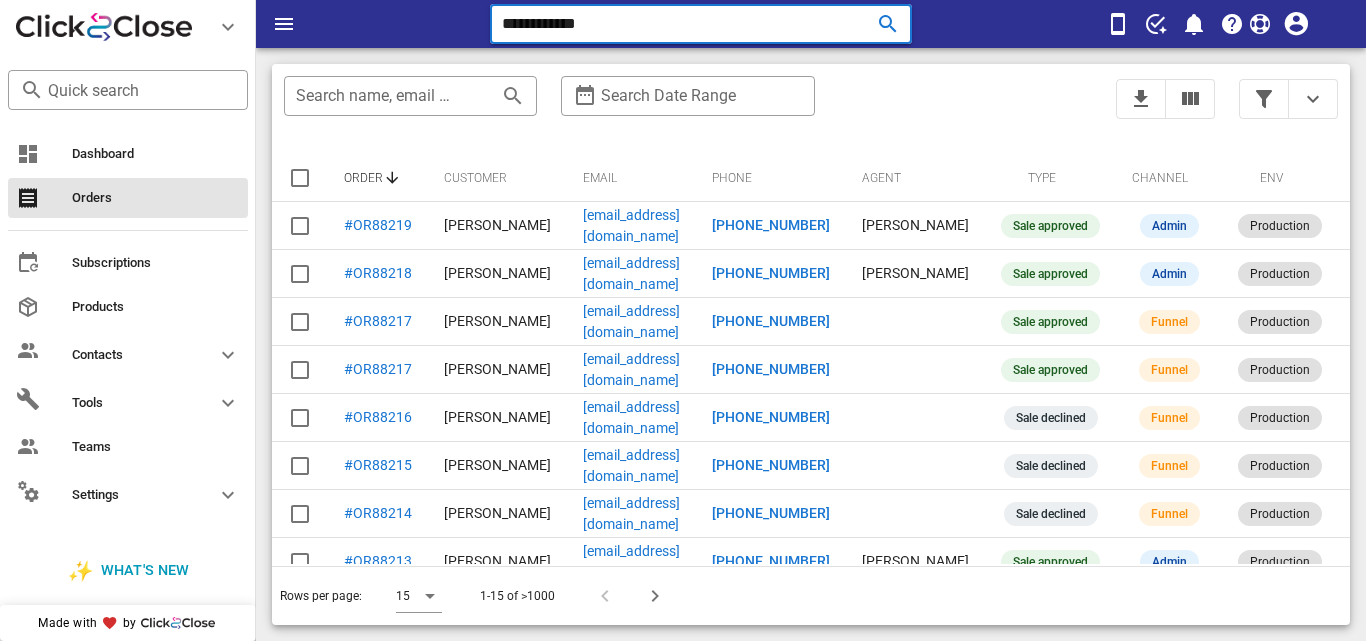 scroll, scrollTop: 0, scrollLeft: 0, axis: both 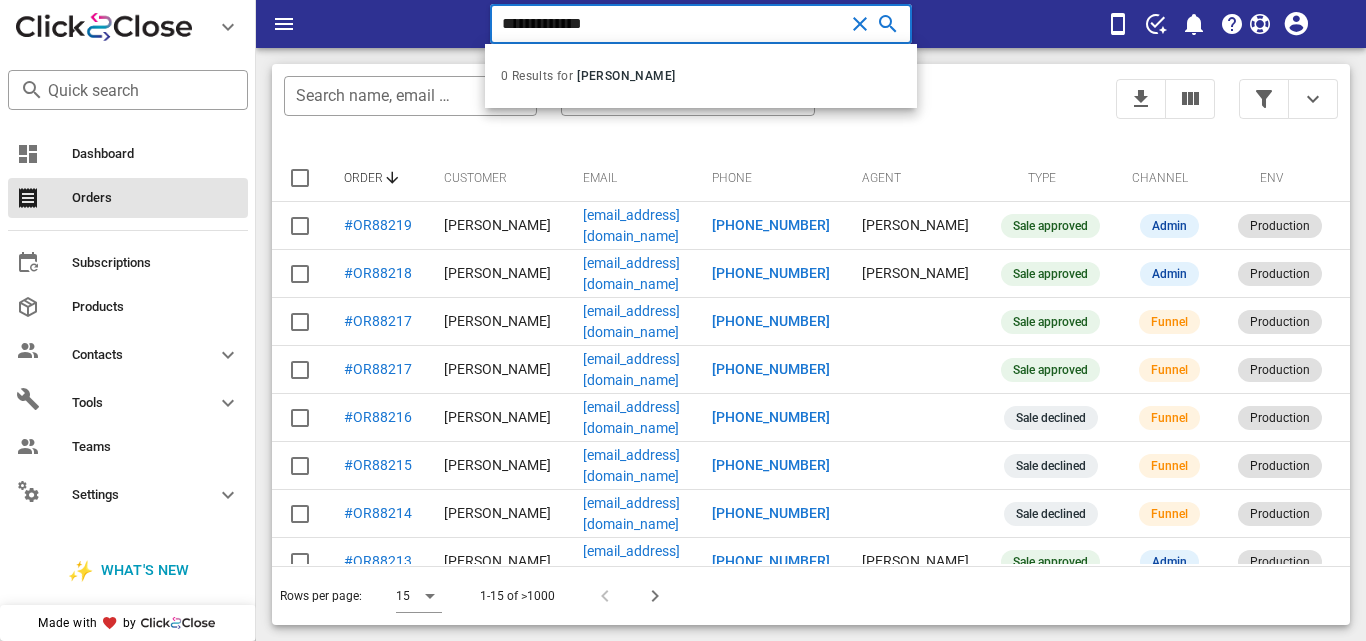 click on "**********" at bounding box center (673, 24) 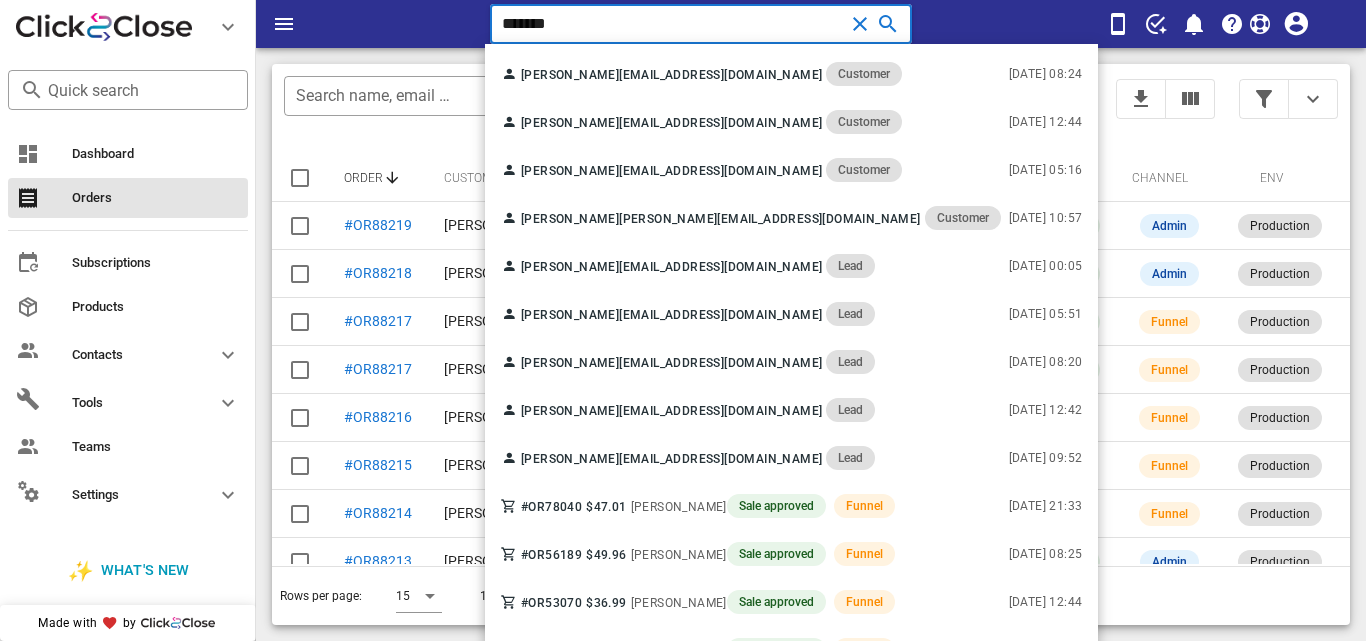 scroll, scrollTop: 184, scrollLeft: 0, axis: vertical 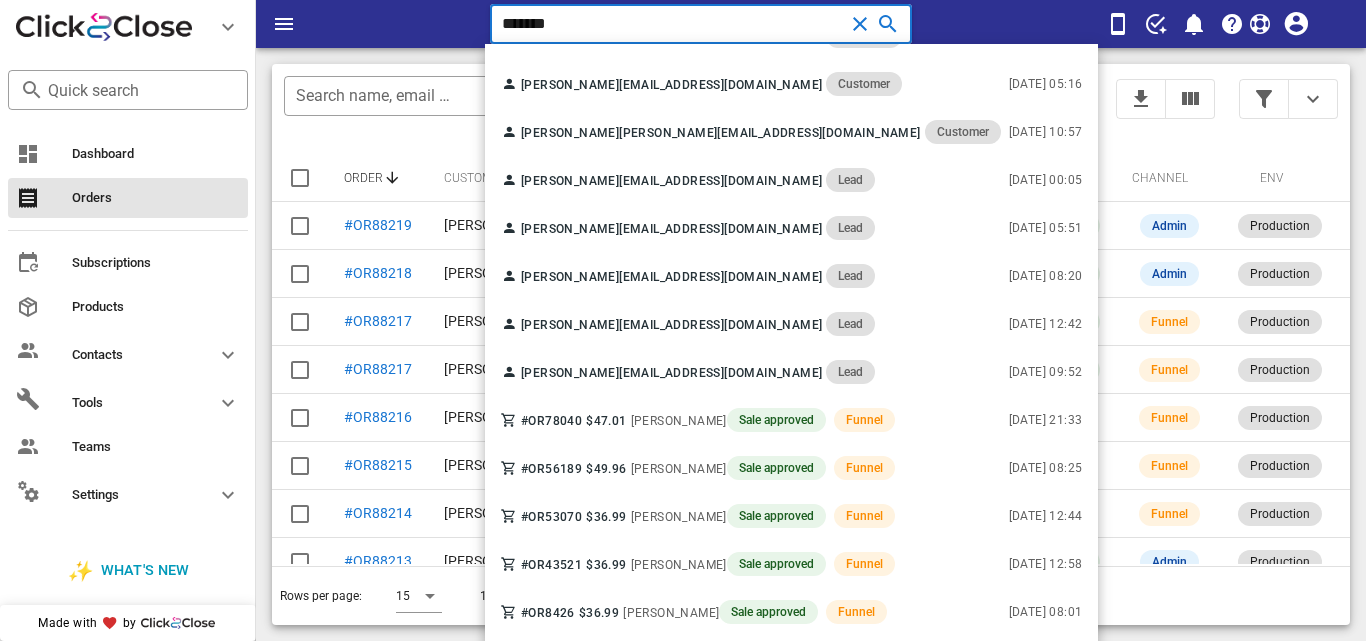 type on "******" 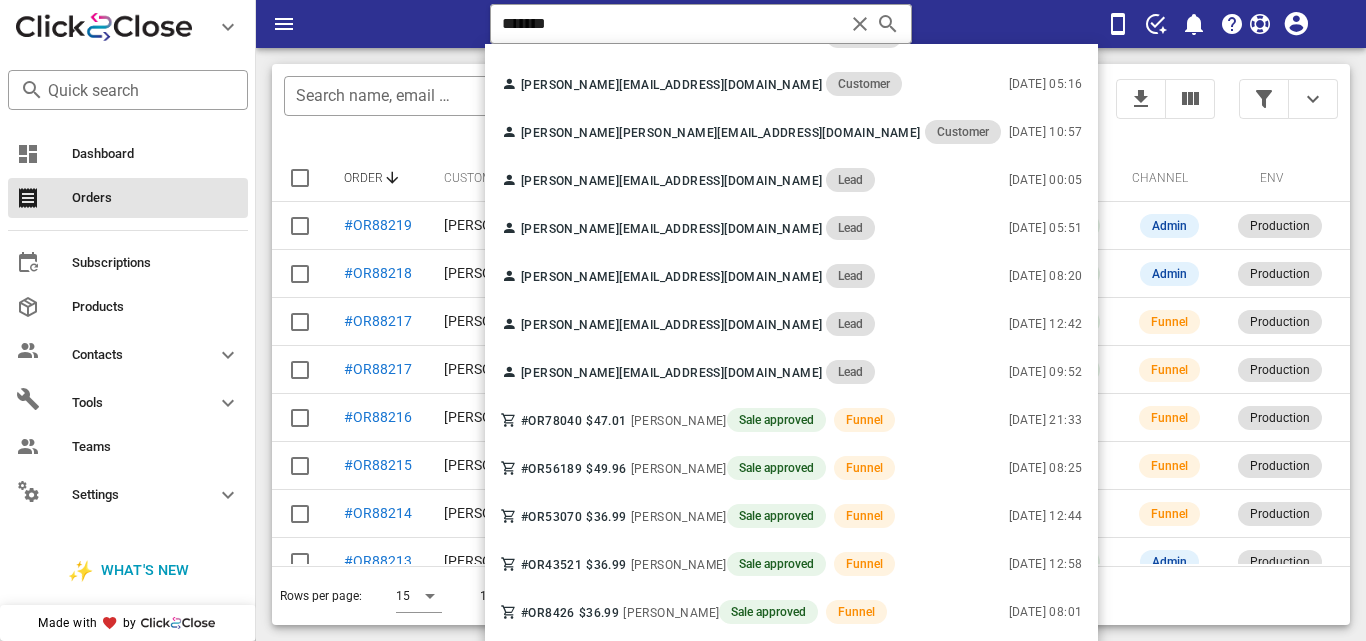 click on "​ ****** Reload browser Accept" at bounding box center [811, 24] 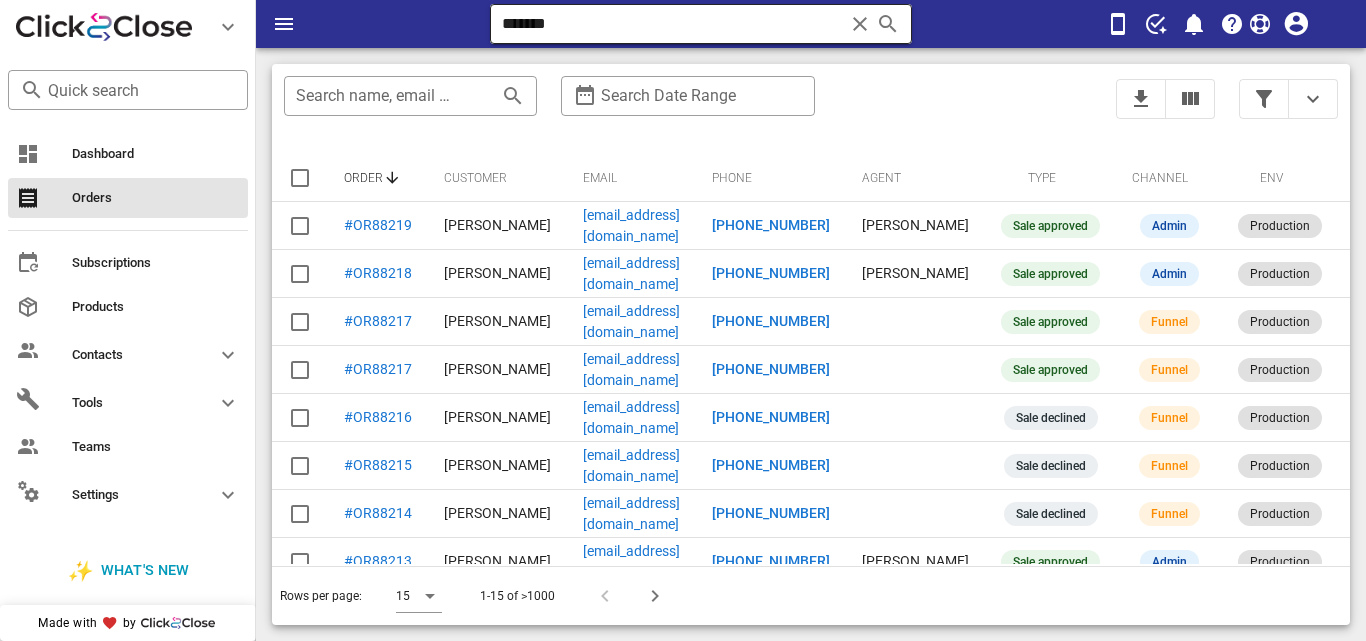 click on "******" at bounding box center [673, 24] 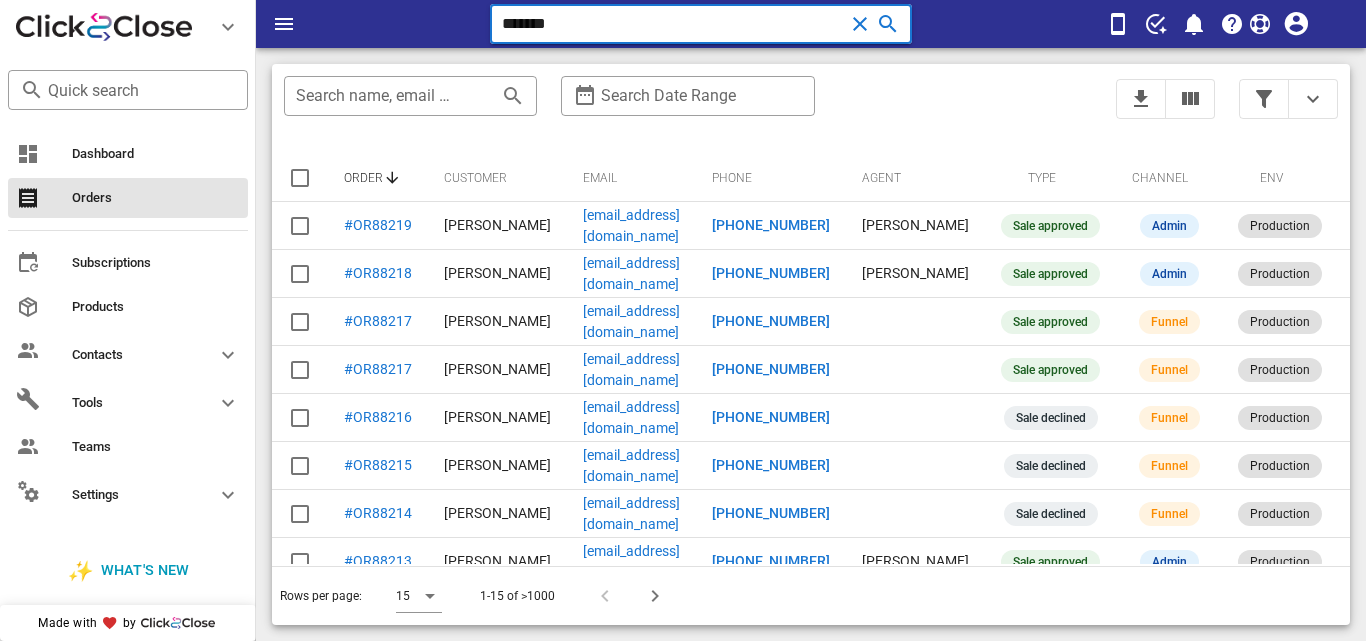 click on "******" at bounding box center [673, 24] 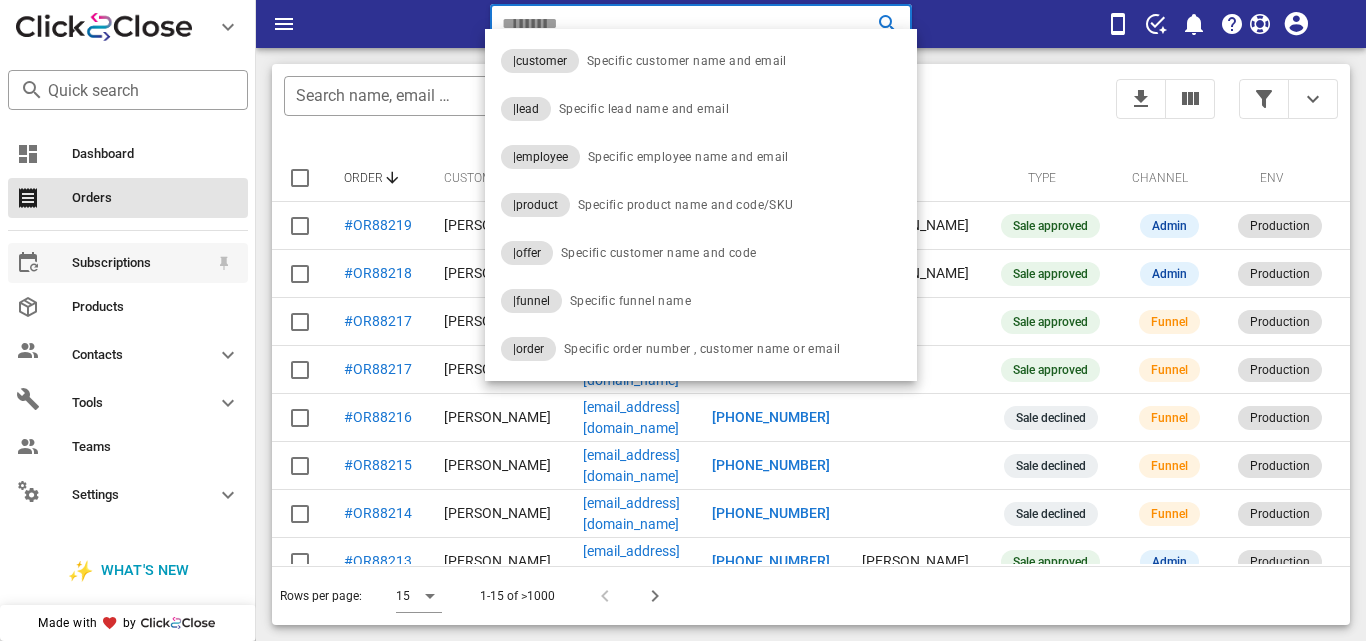type 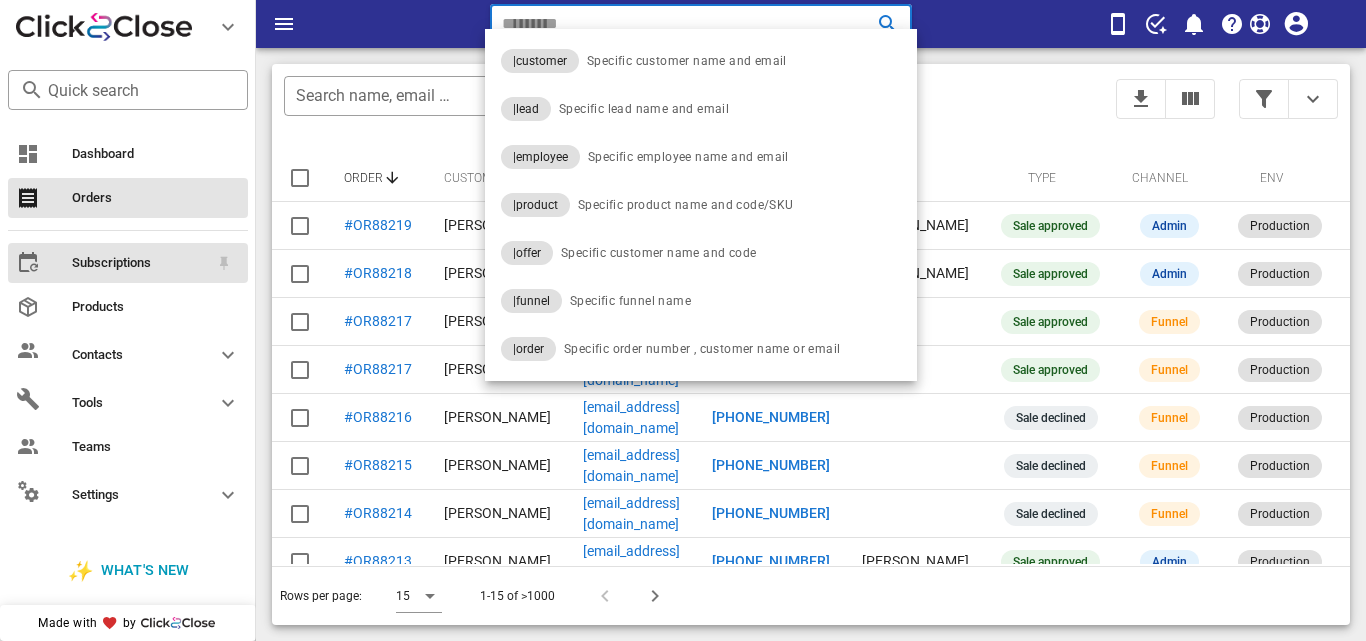 click on "Subscriptions" at bounding box center (128, 263) 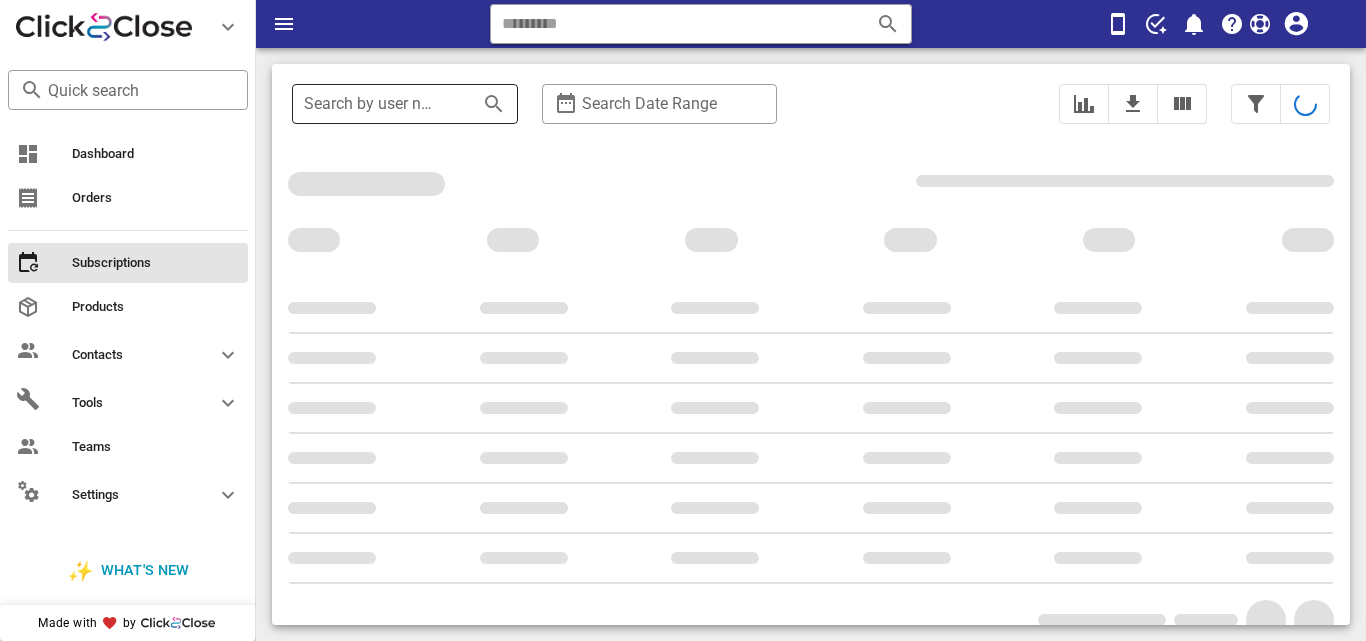 click on "Search by user name or email" at bounding box center (377, 104) 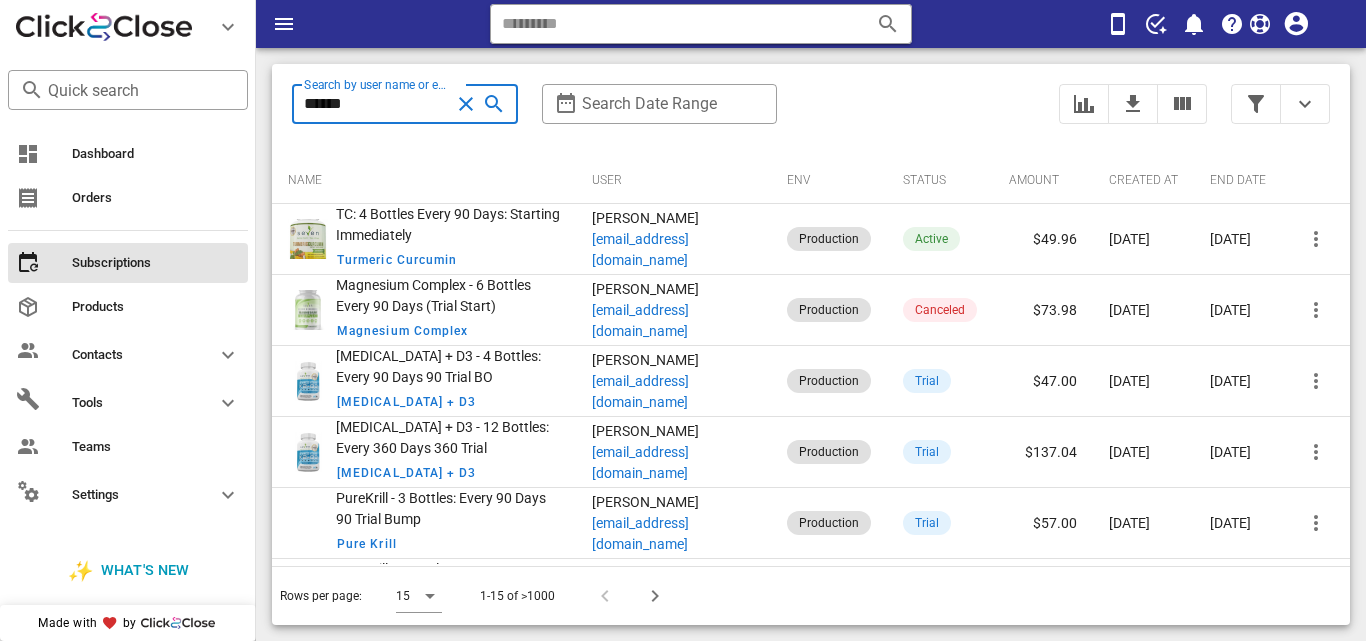 click on "******" at bounding box center [377, 104] 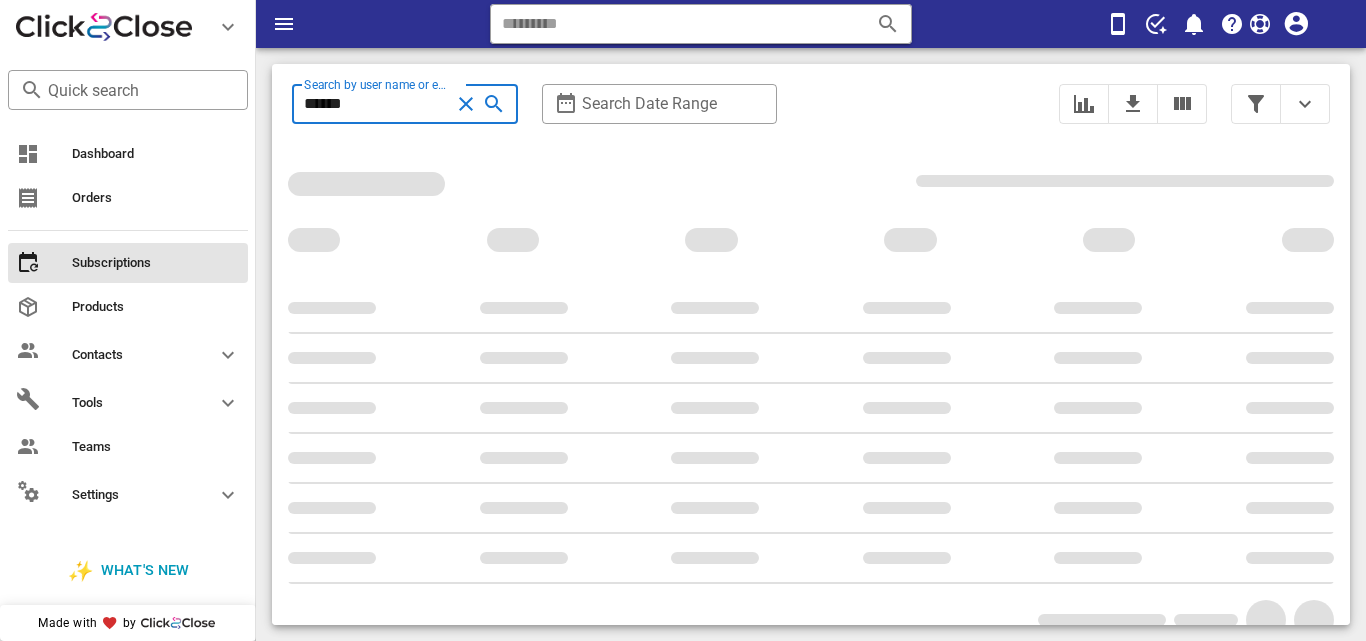 click on "******" at bounding box center (377, 104) 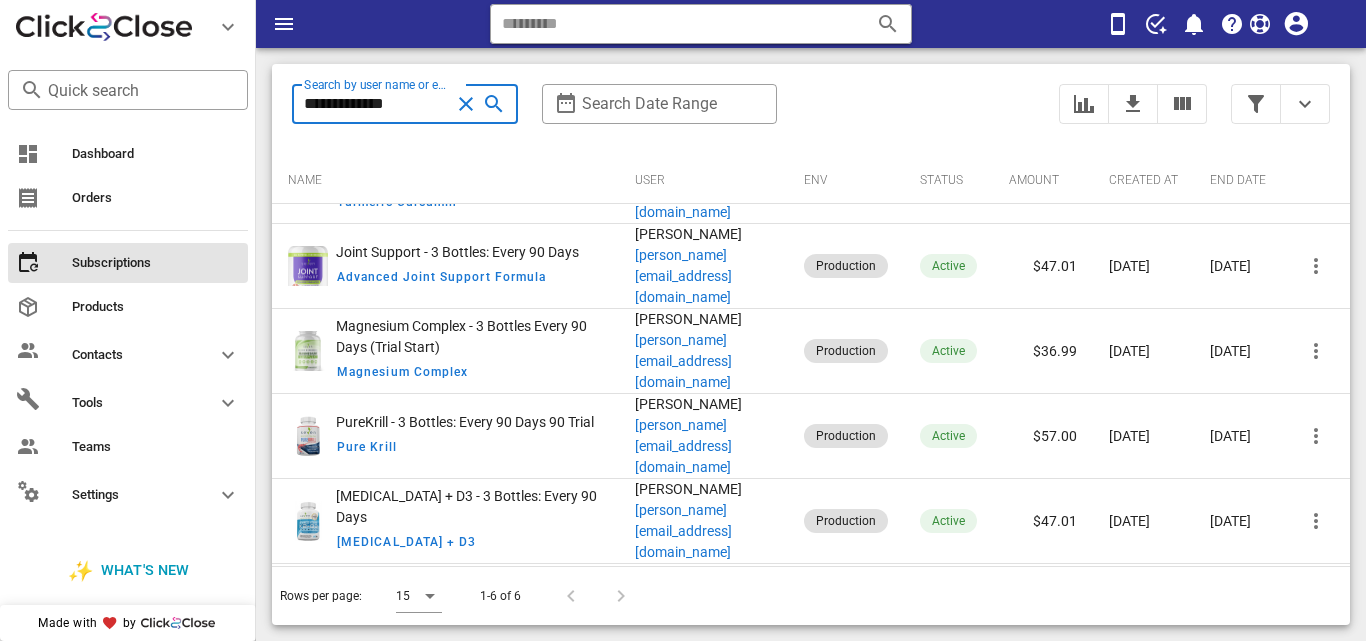 scroll, scrollTop: 0, scrollLeft: 0, axis: both 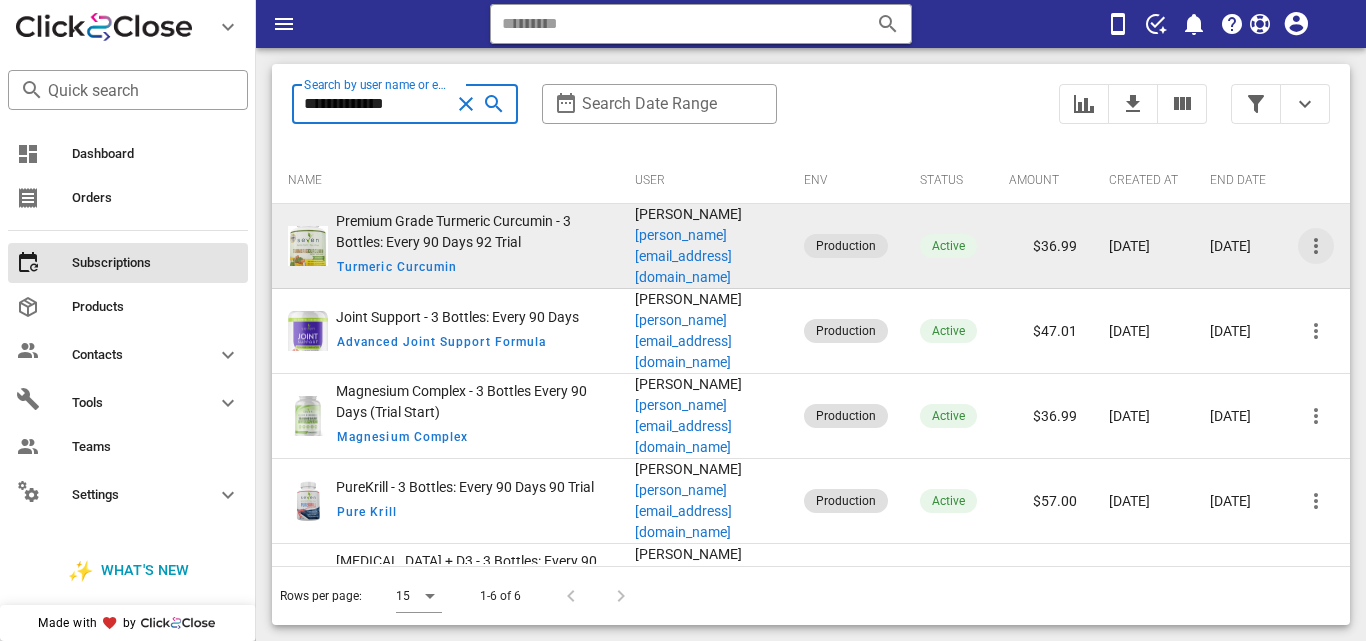 type on "**********" 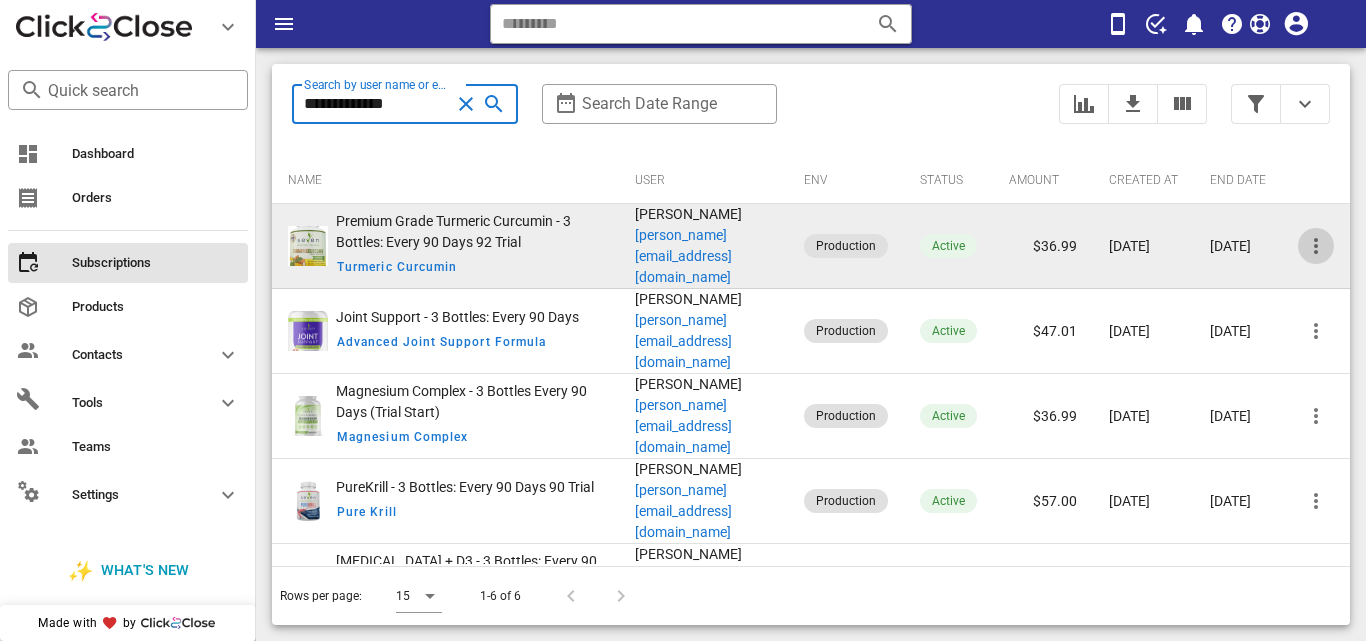 click at bounding box center [1316, 246] 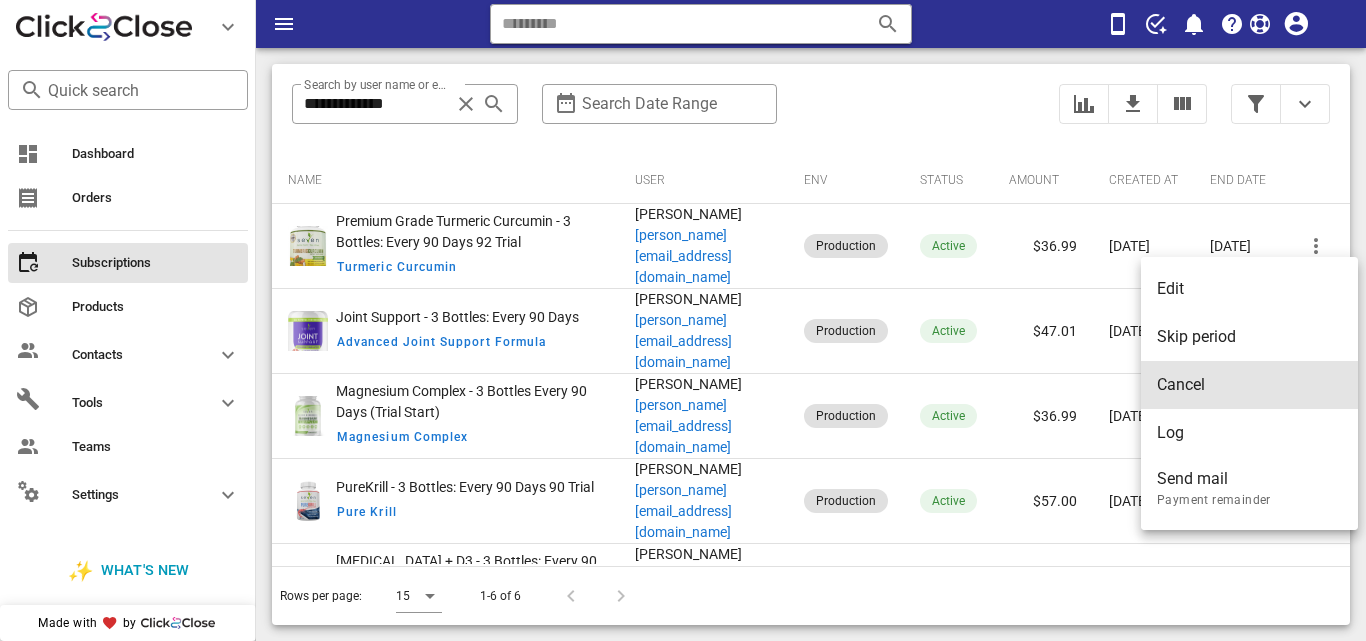 click on "Cancel" at bounding box center [1249, 384] 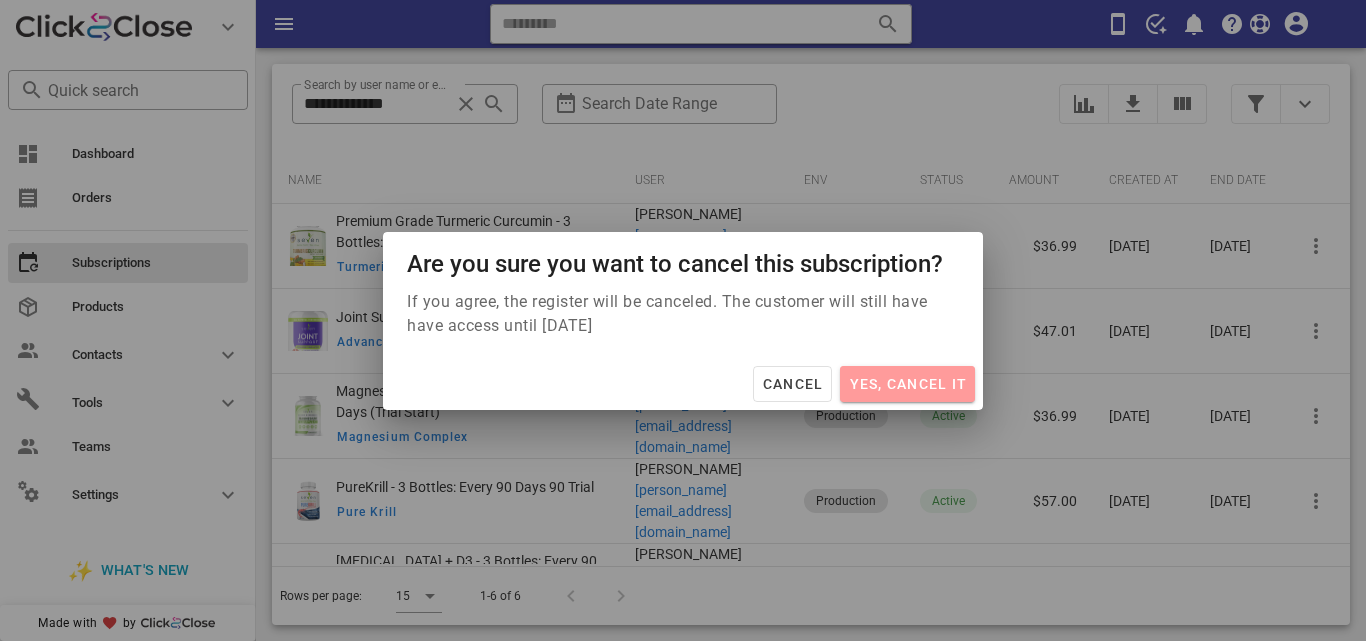 click on "Yes, cancel it" at bounding box center (907, 384) 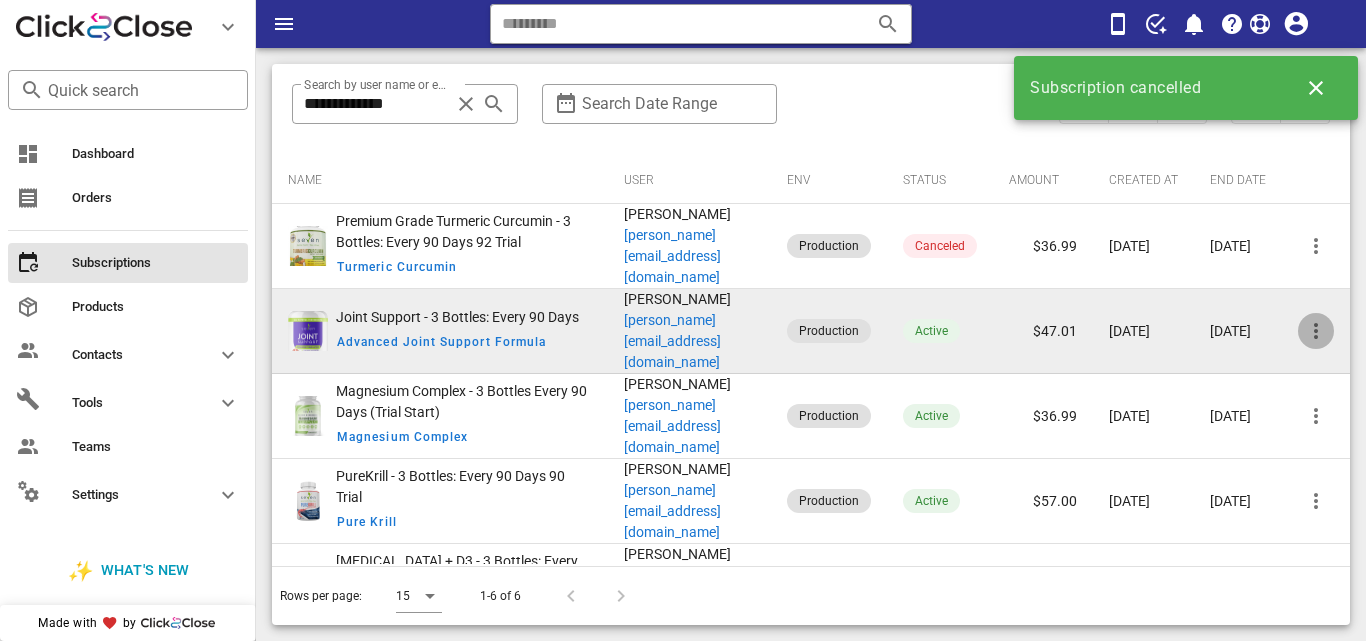 click at bounding box center (1316, 331) 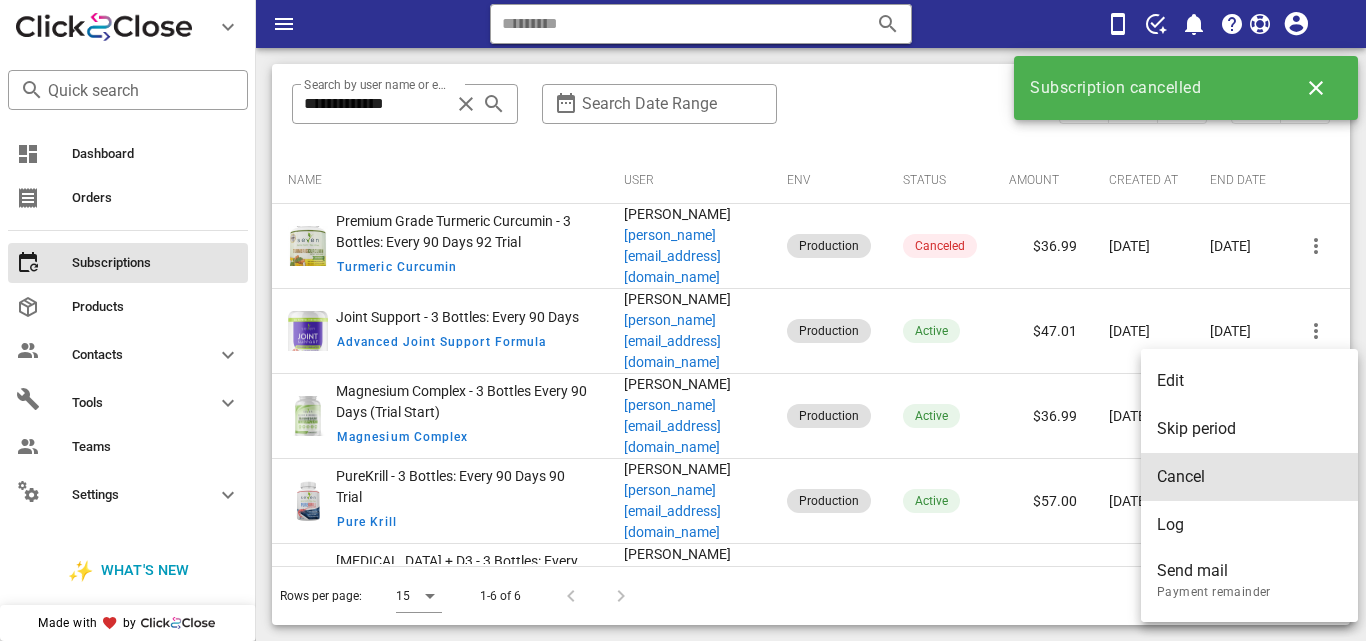 click on "Cancel" at bounding box center [1249, 476] 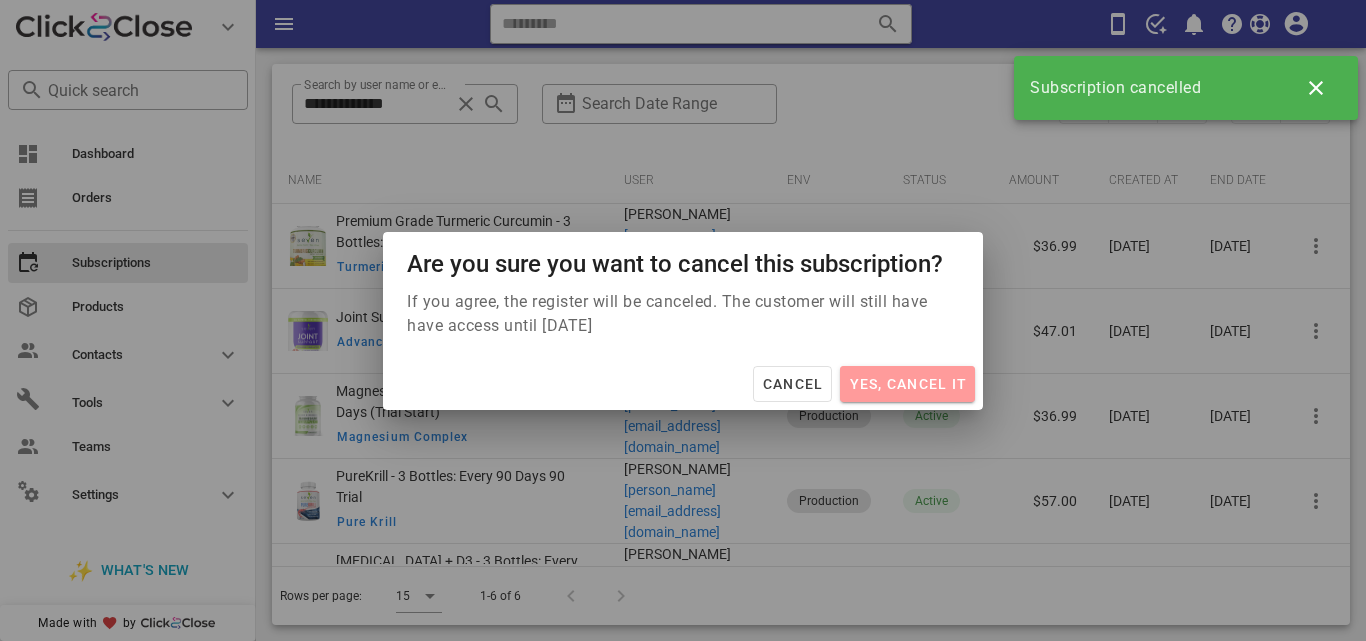 click on "Yes, cancel it" at bounding box center (907, 384) 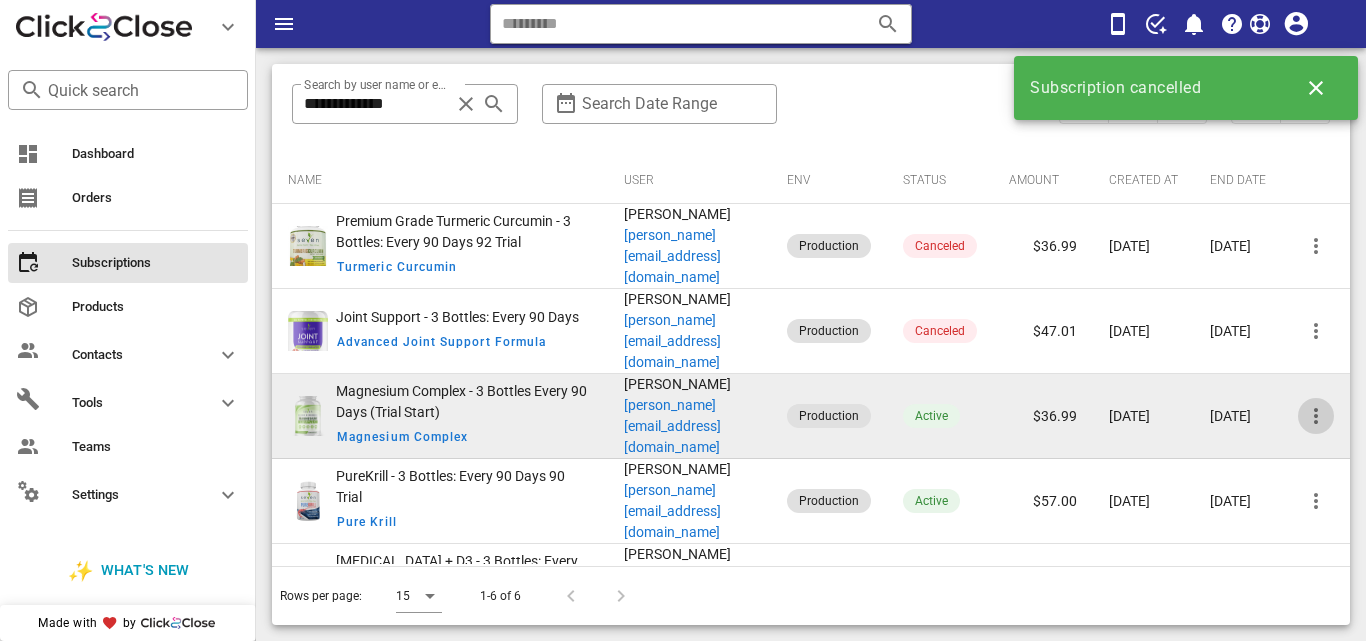 click at bounding box center [1316, 416] 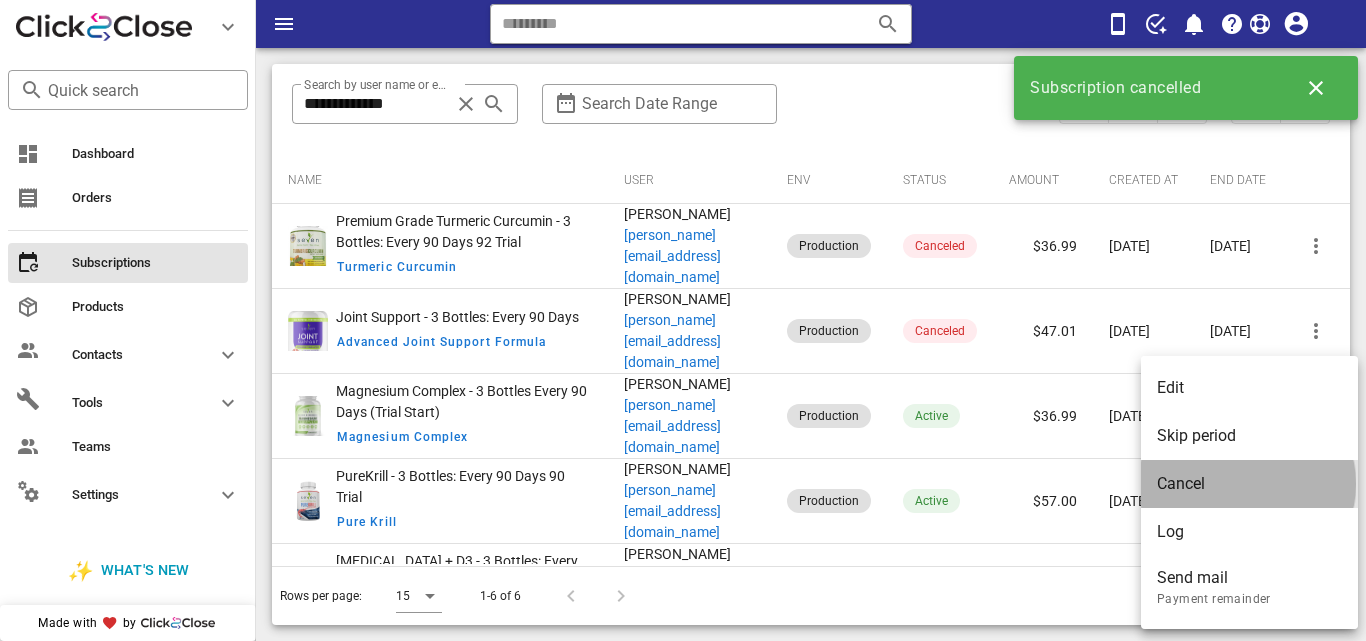 click on "Cancel" at bounding box center [1249, 483] 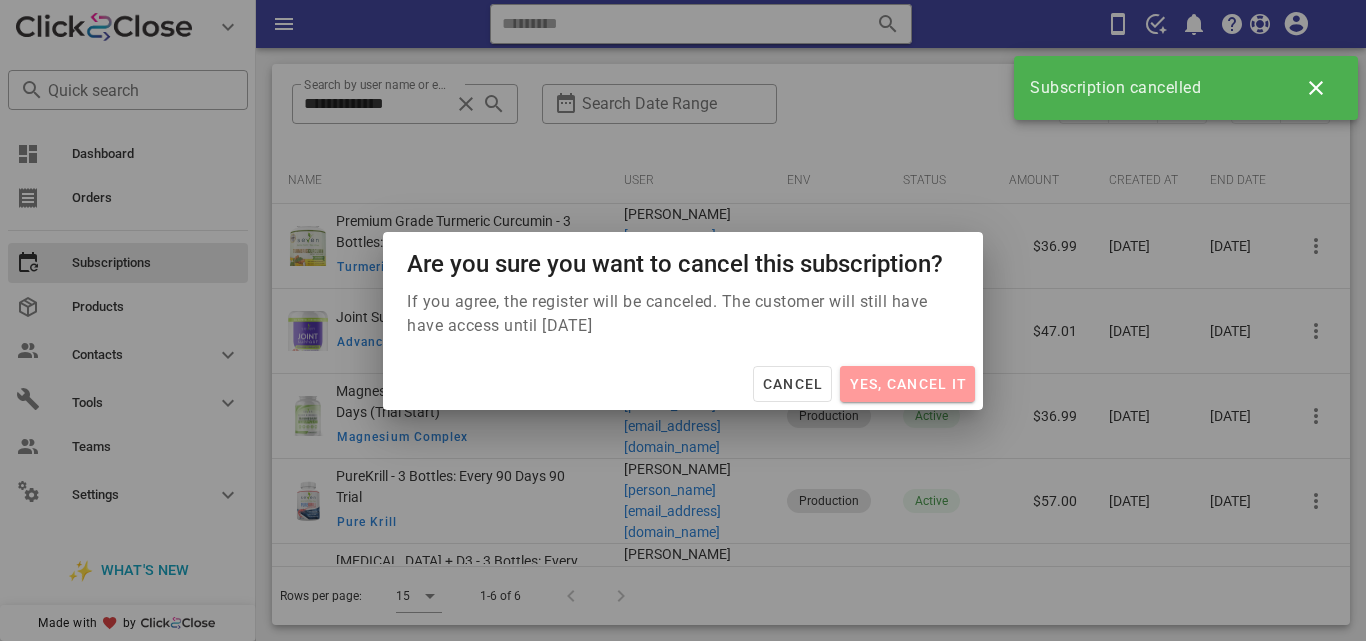 click on "Yes, cancel it" at bounding box center (907, 384) 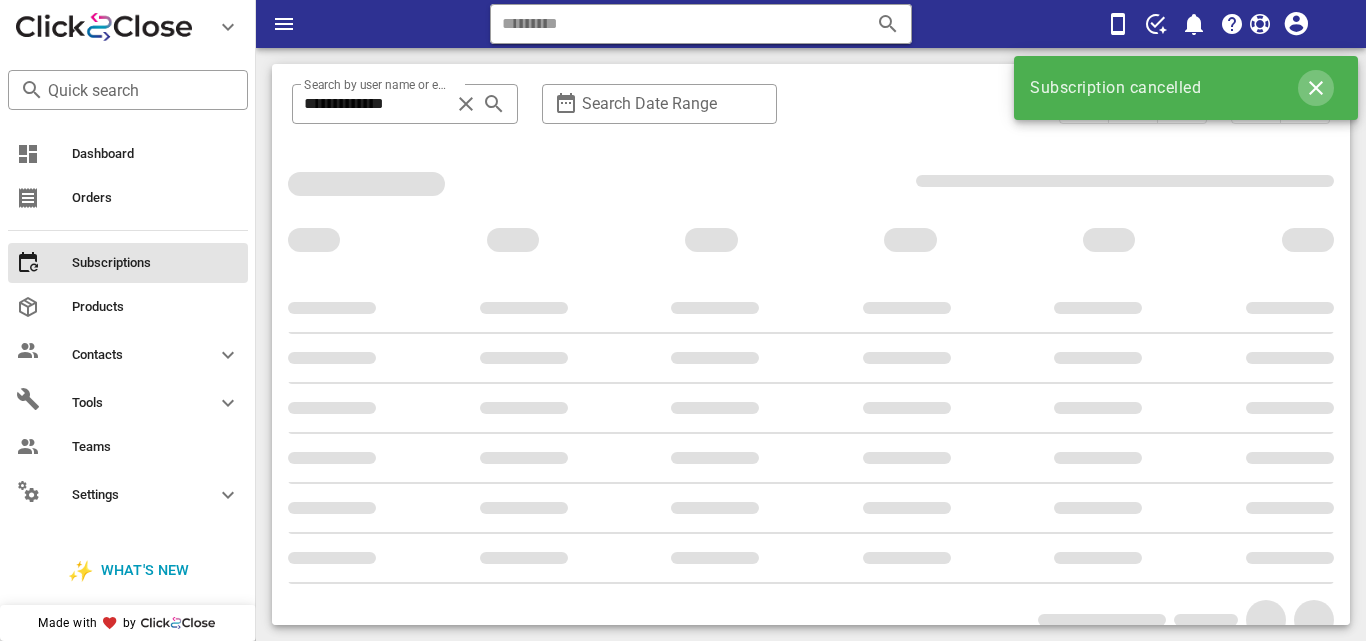 click at bounding box center [1316, 88] 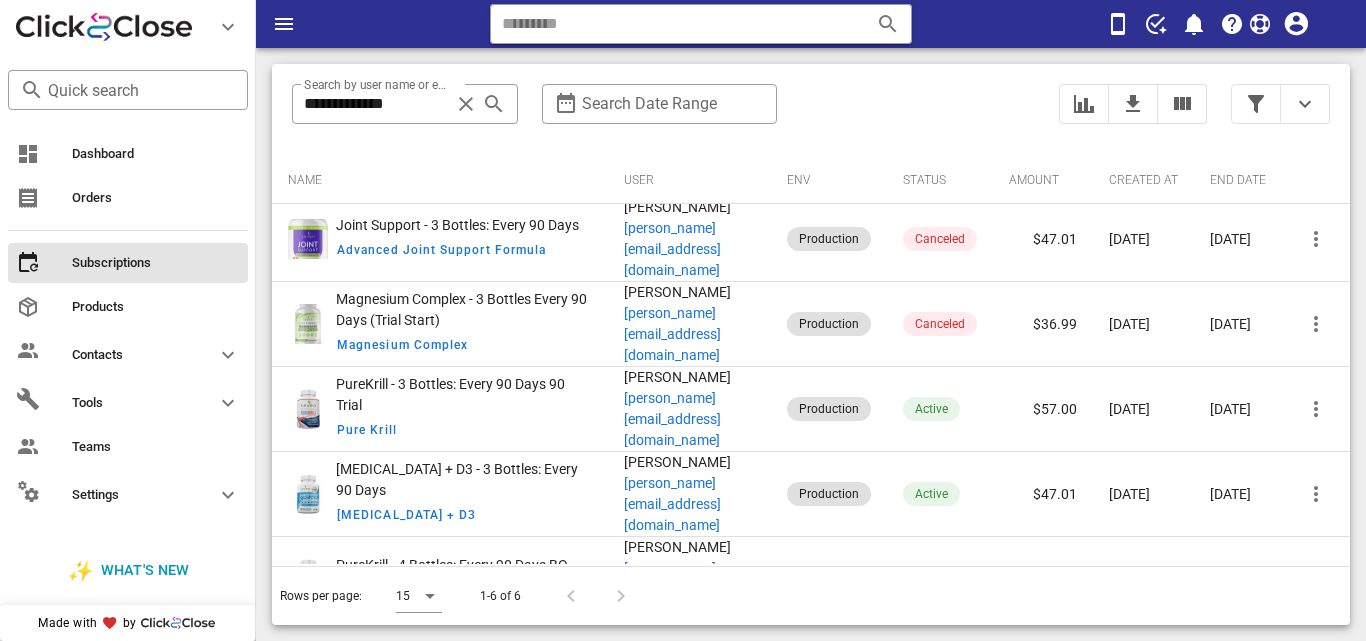 scroll, scrollTop: 101, scrollLeft: 0, axis: vertical 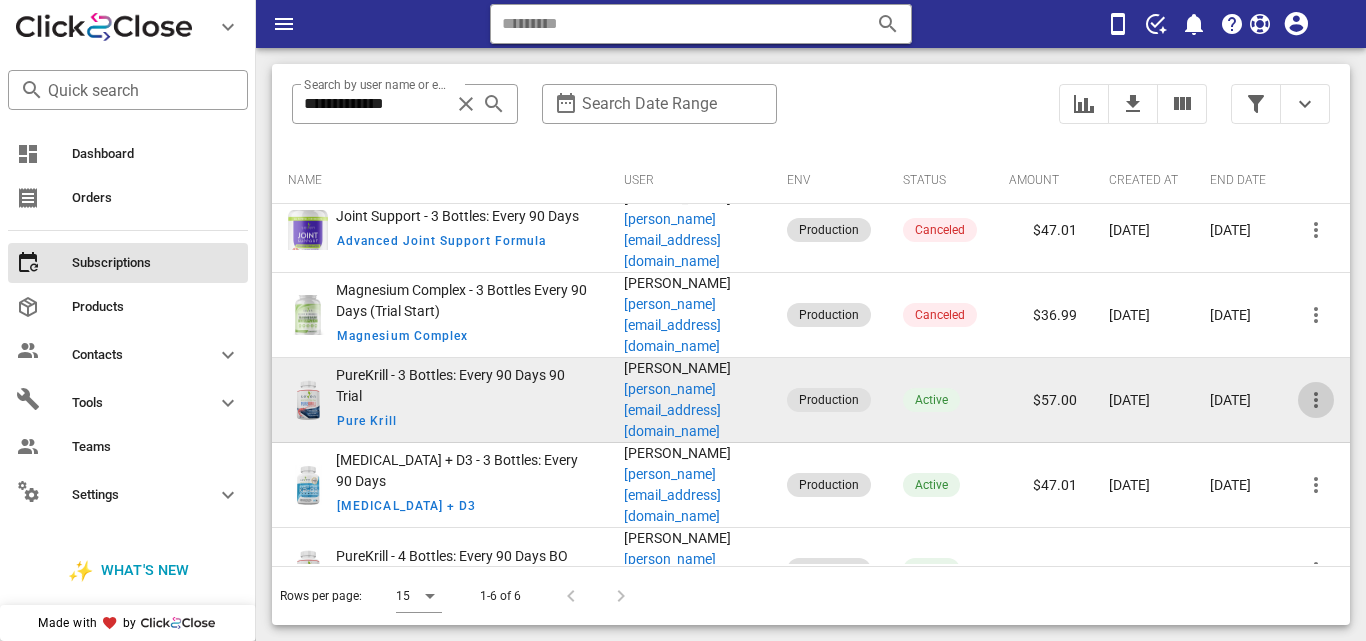 click at bounding box center (1316, 400) 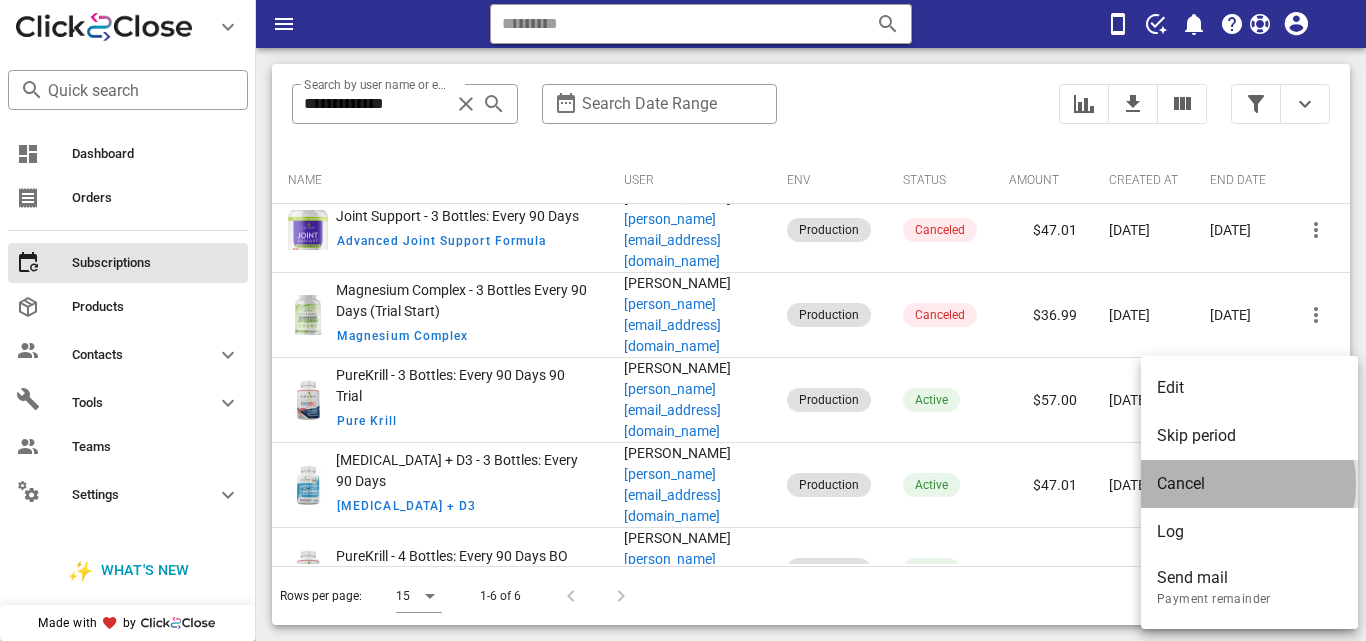 click on "Cancel" at bounding box center [1249, 483] 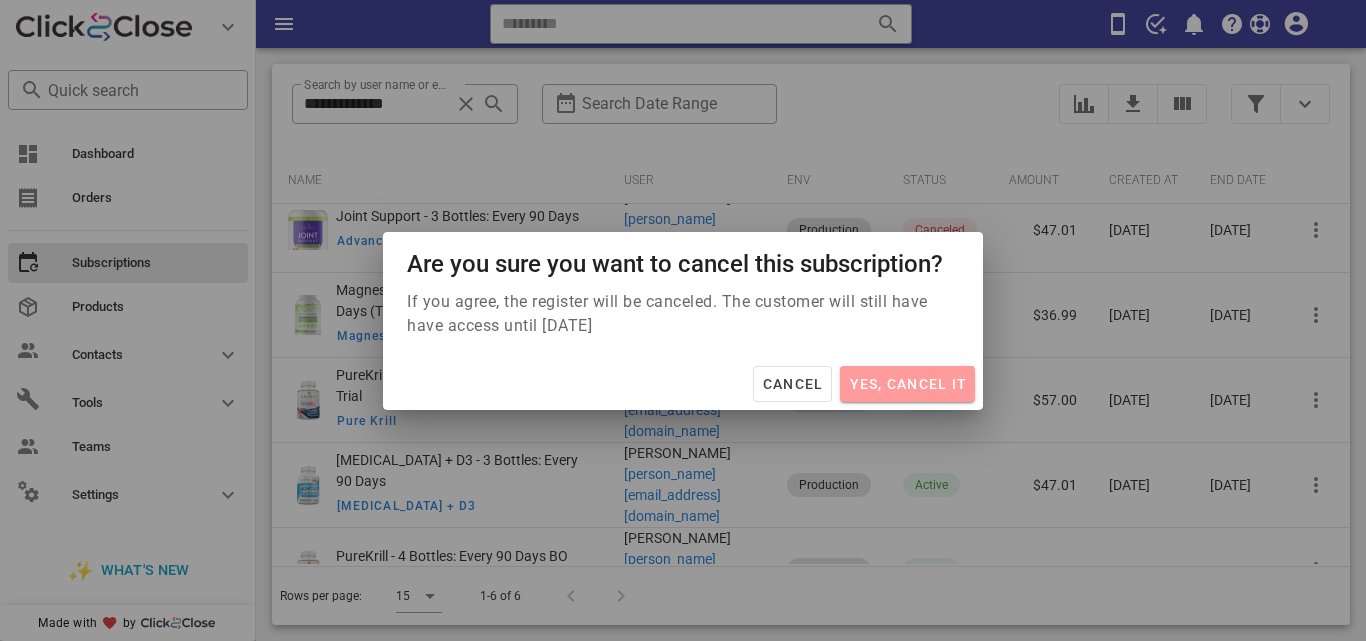 click on "Yes, cancel it" at bounding box center [907, 384] 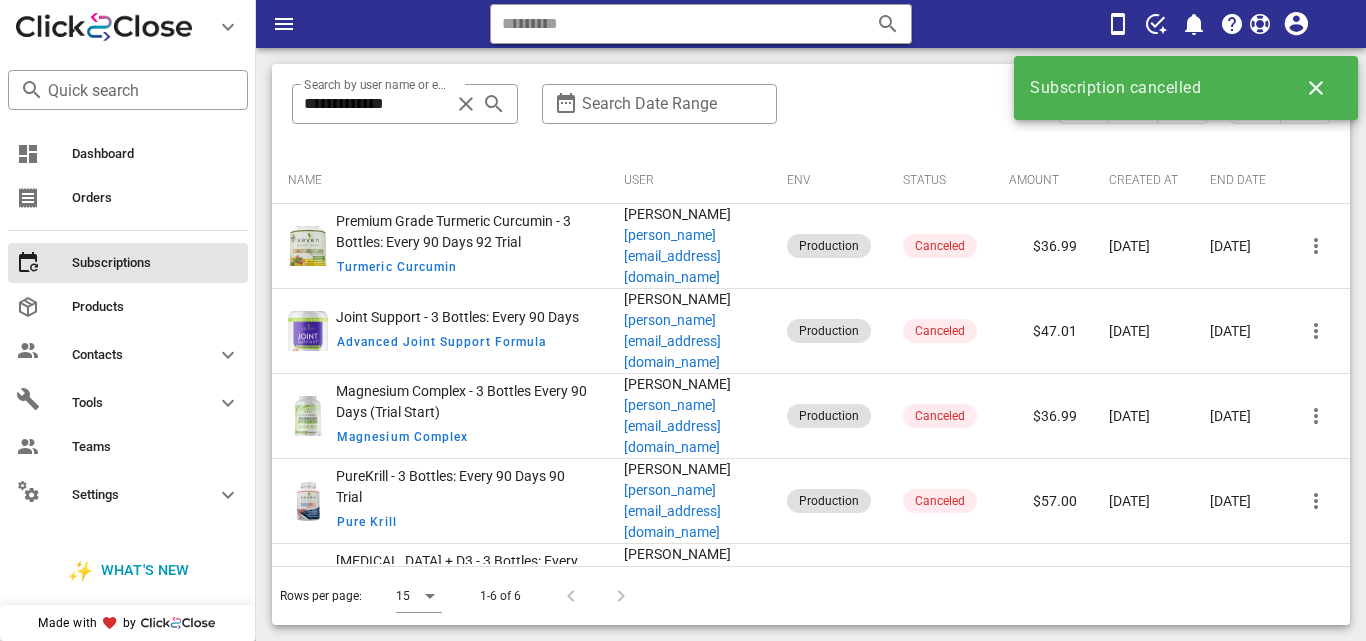 scroll, scrollTop: 101, scrollLeft: 0, axis: vertical 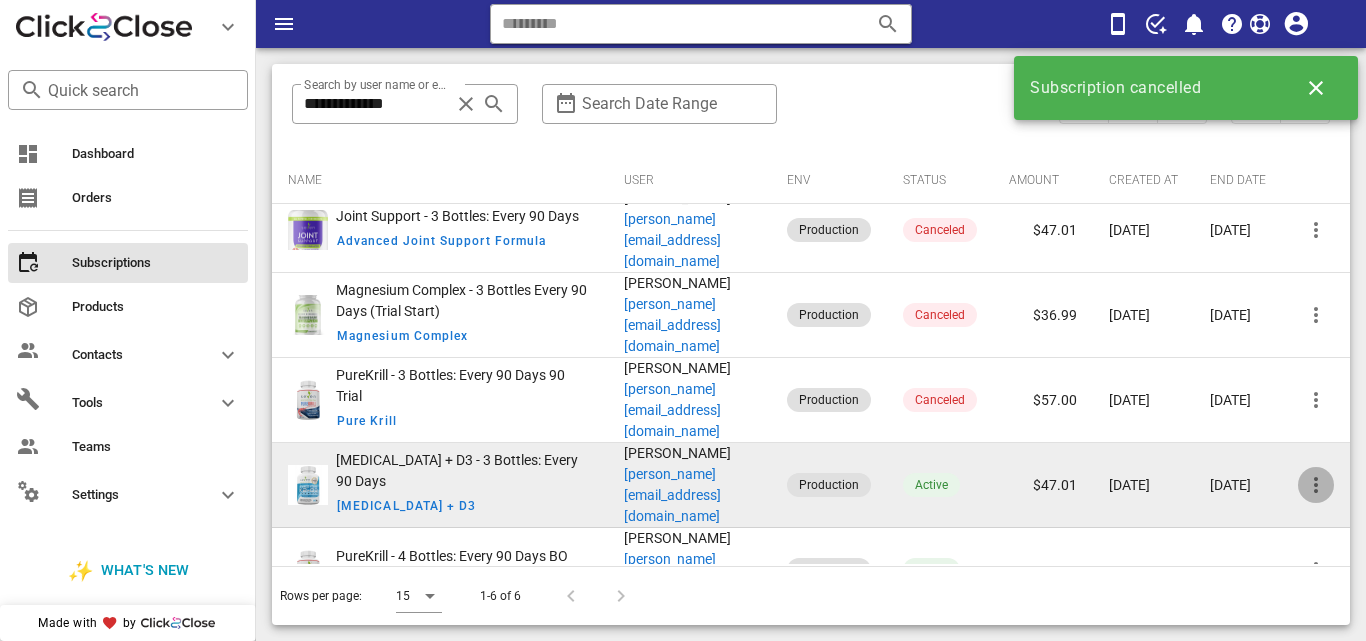 click at bounding box center (1316, 485) 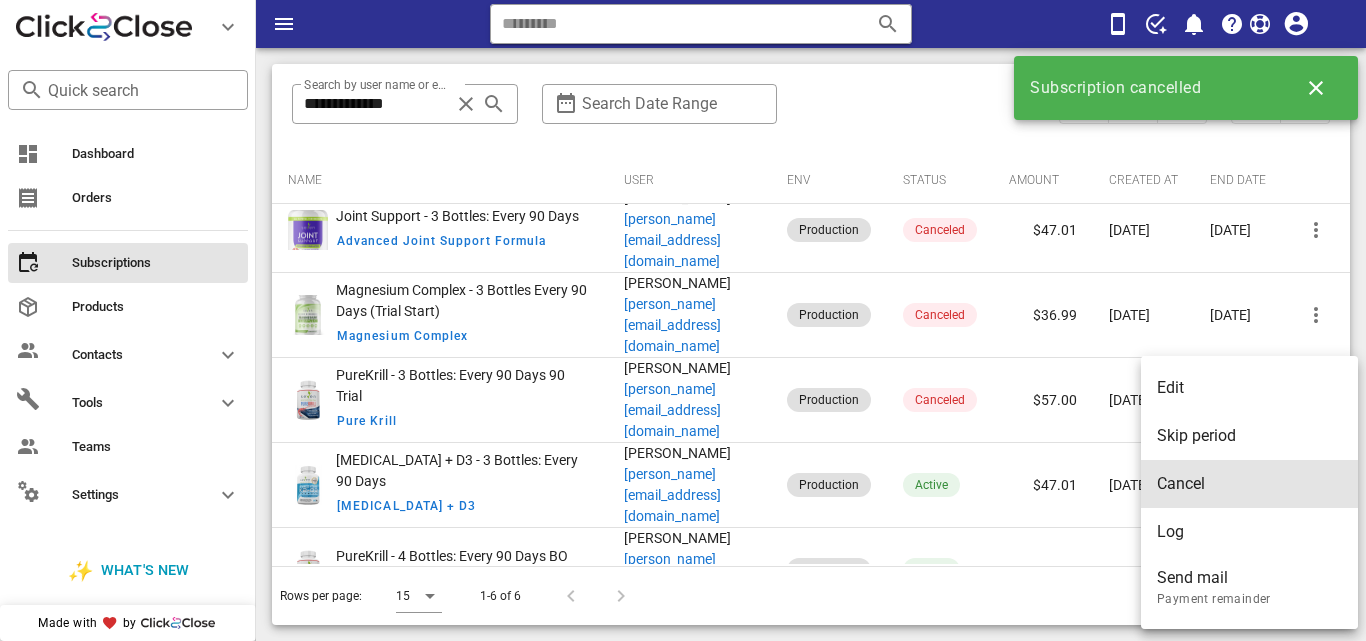 click on "Cancel" at bounding box center (1249, 483) 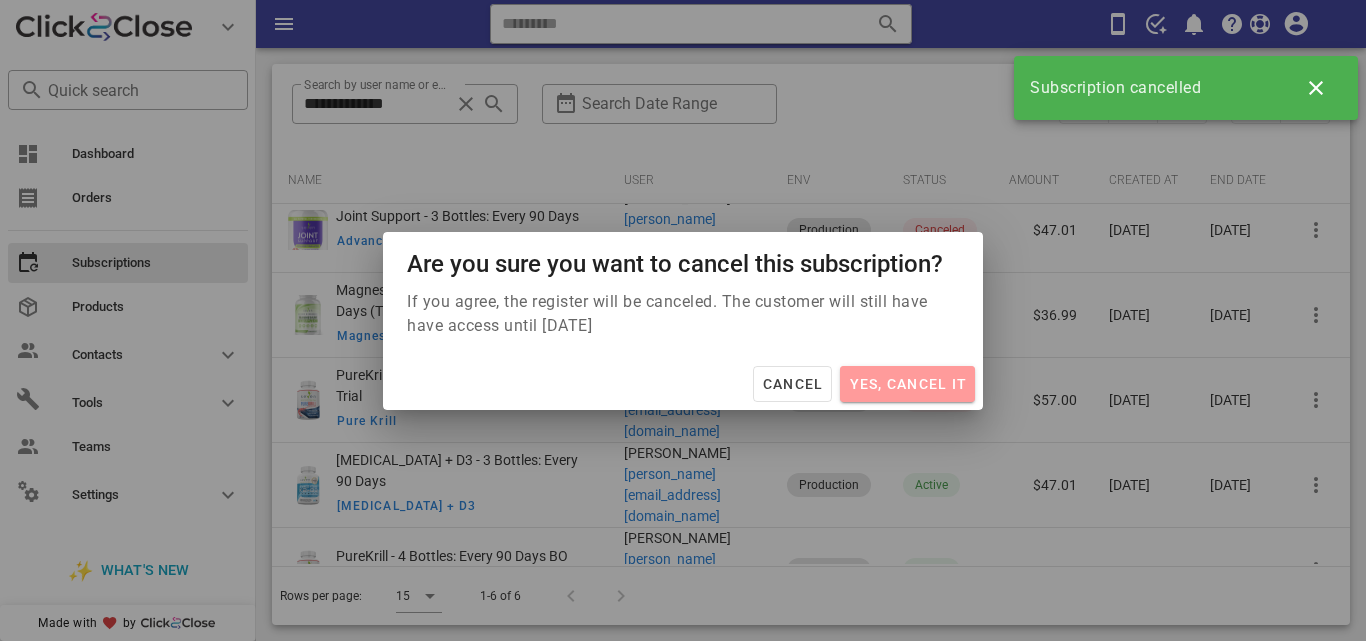 click on "Yes, cancel it" at bounding box center [907, 384] 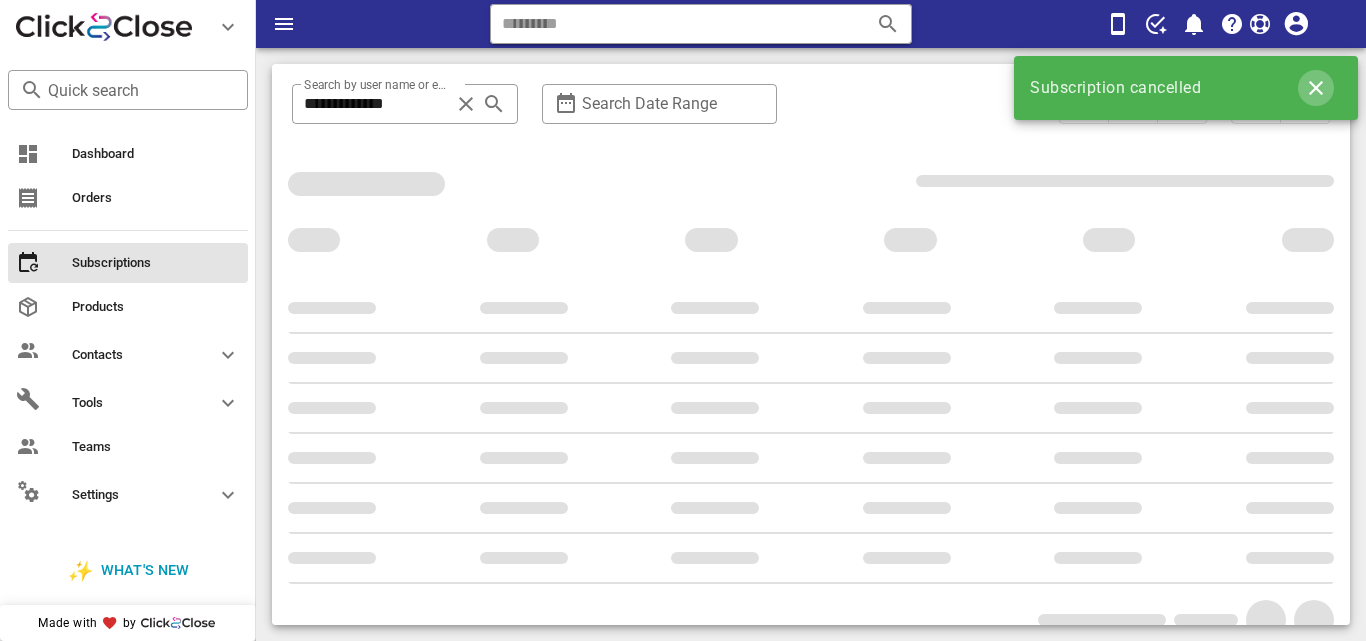 click at bounding box center [1316, 88] 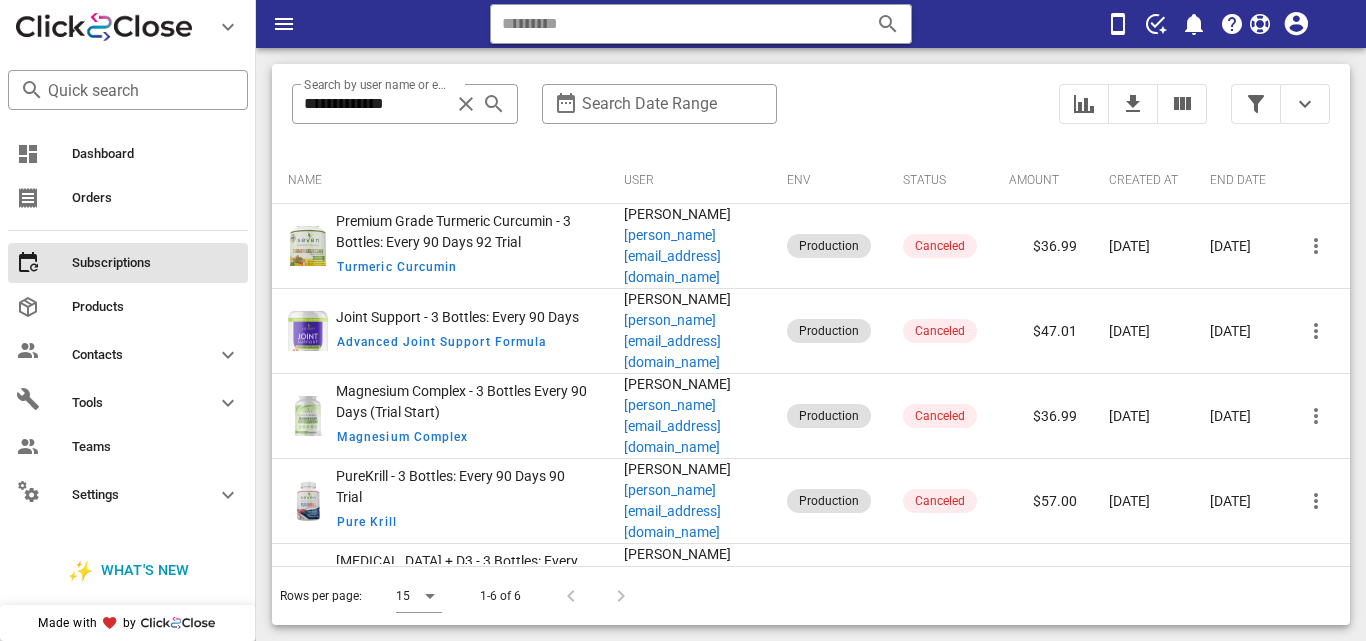 scroll, scrollTop: 101, scrollLeft: 0, axis: vertical 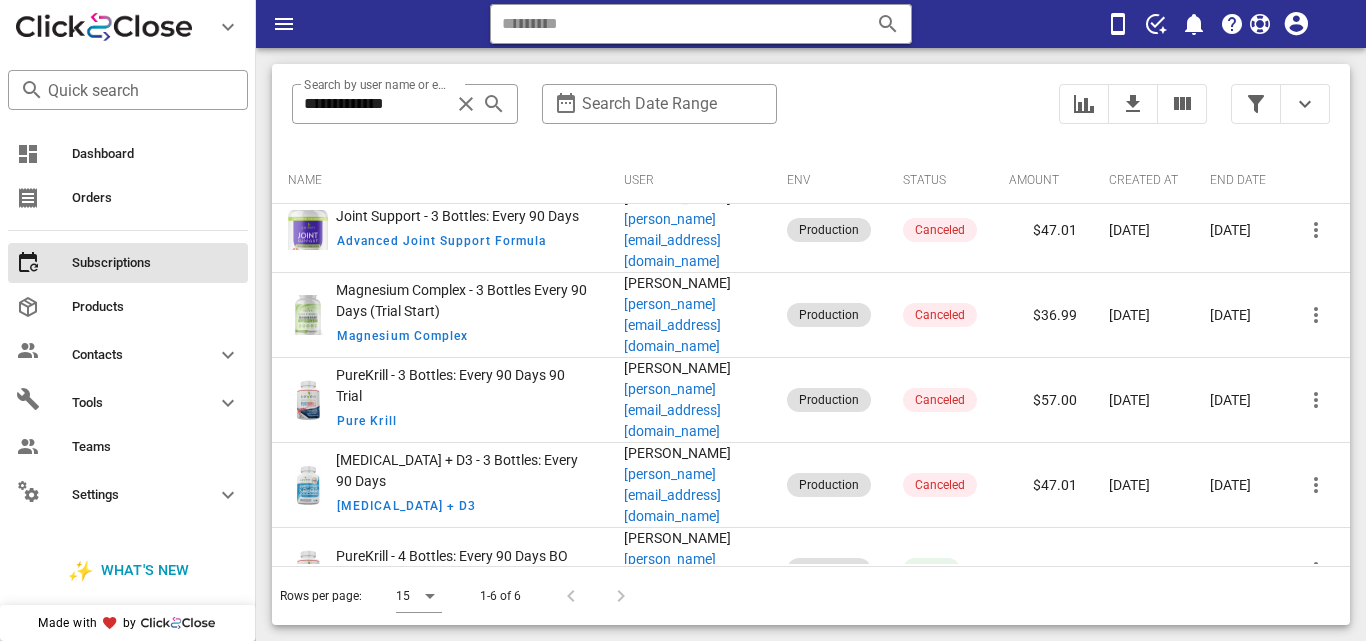 drag, startPoint x: 1339, startPoint y: 325, endPoint x: 57, endPoint y: 21, distance: 1317.5508 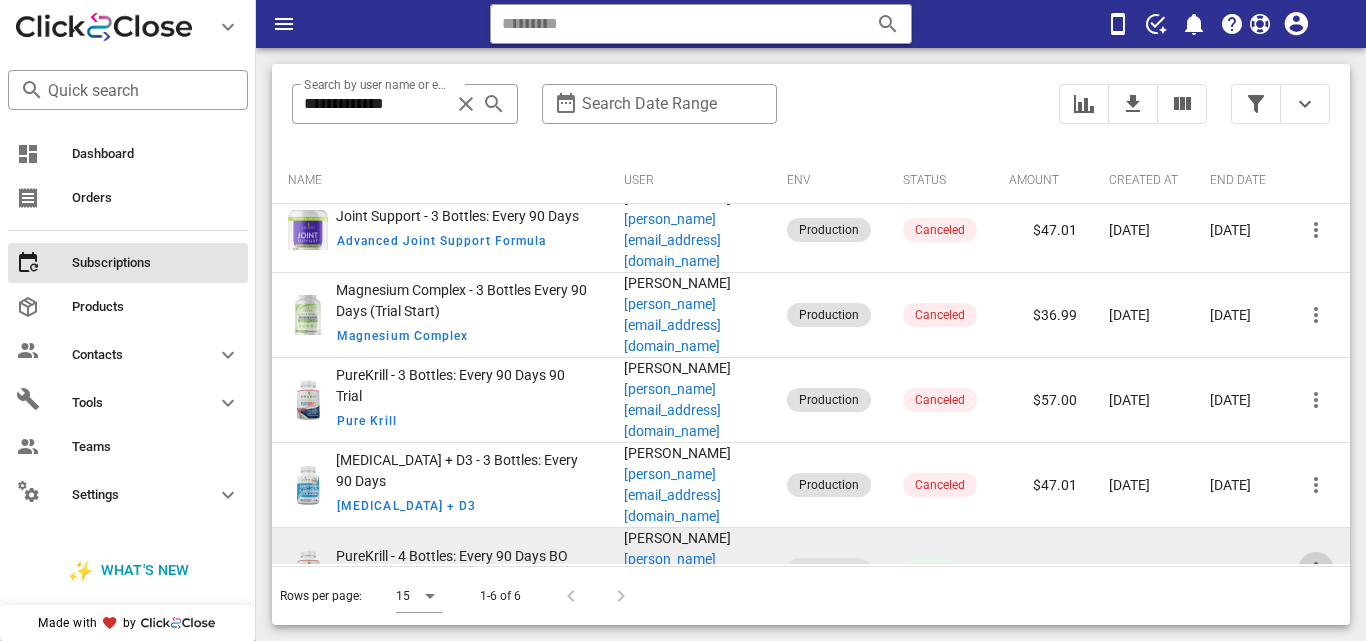 click at bounding box center (1316, 570) 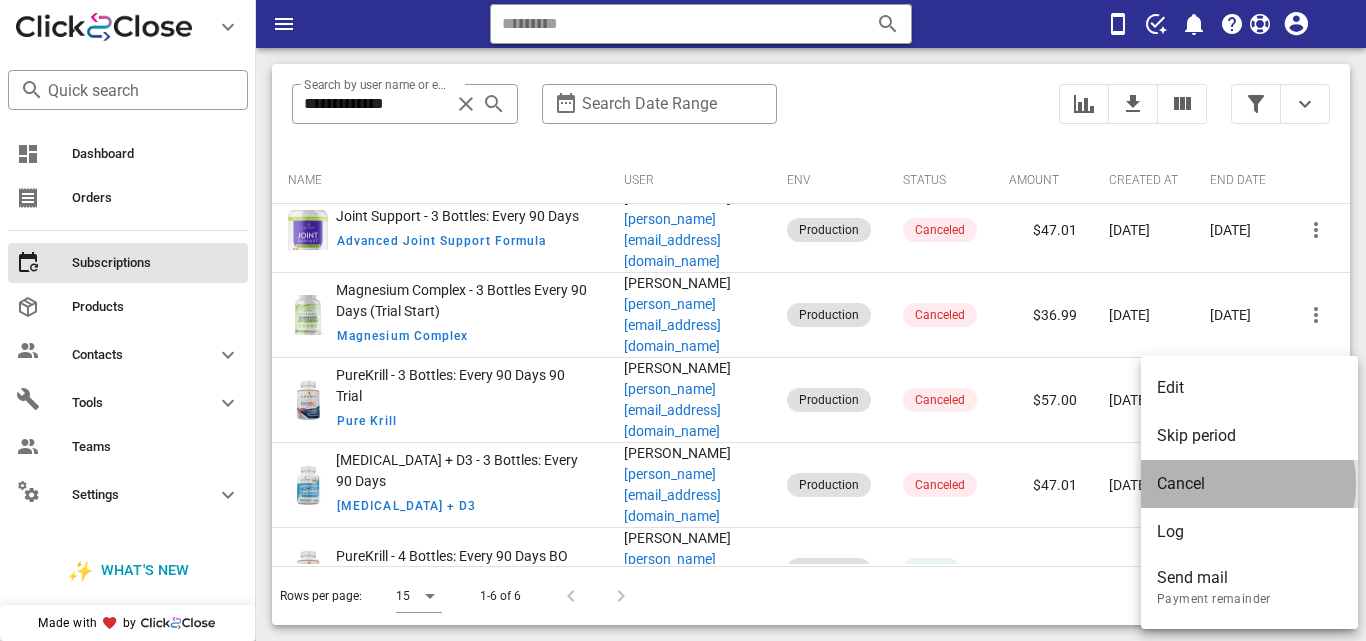 click on "Cancel" at bounding box center [1249, 483] 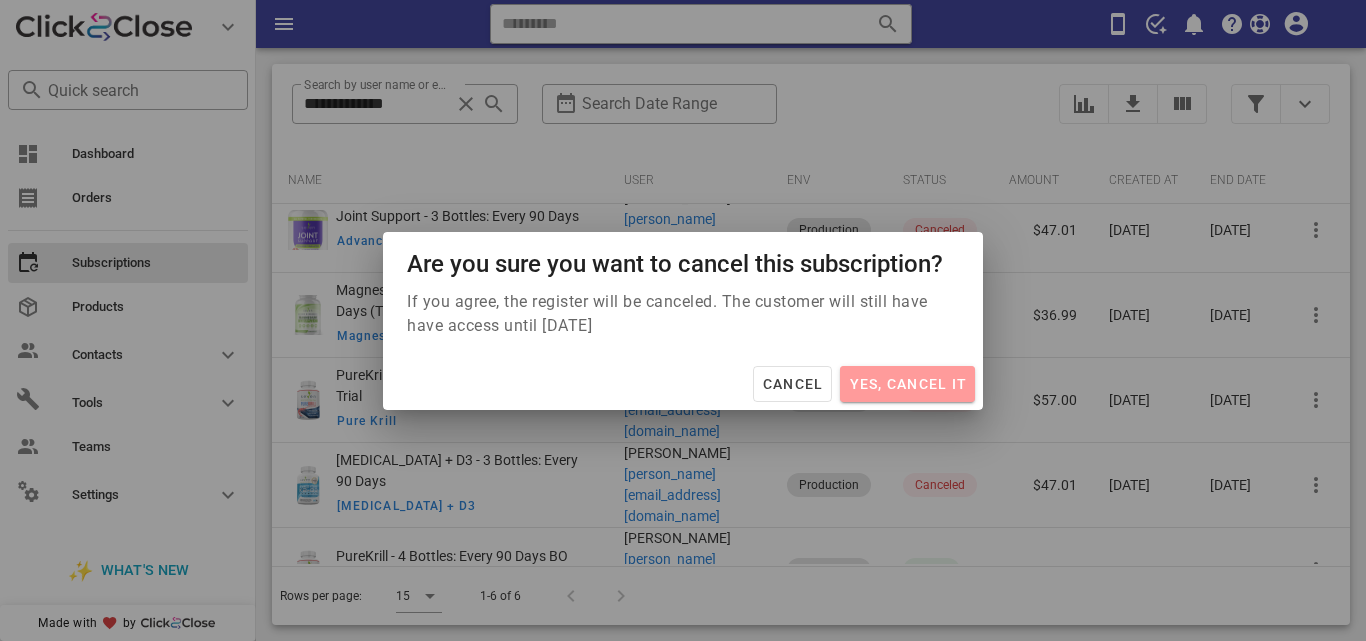click on "Yes, cancel it" at bounding box center [907, 384] 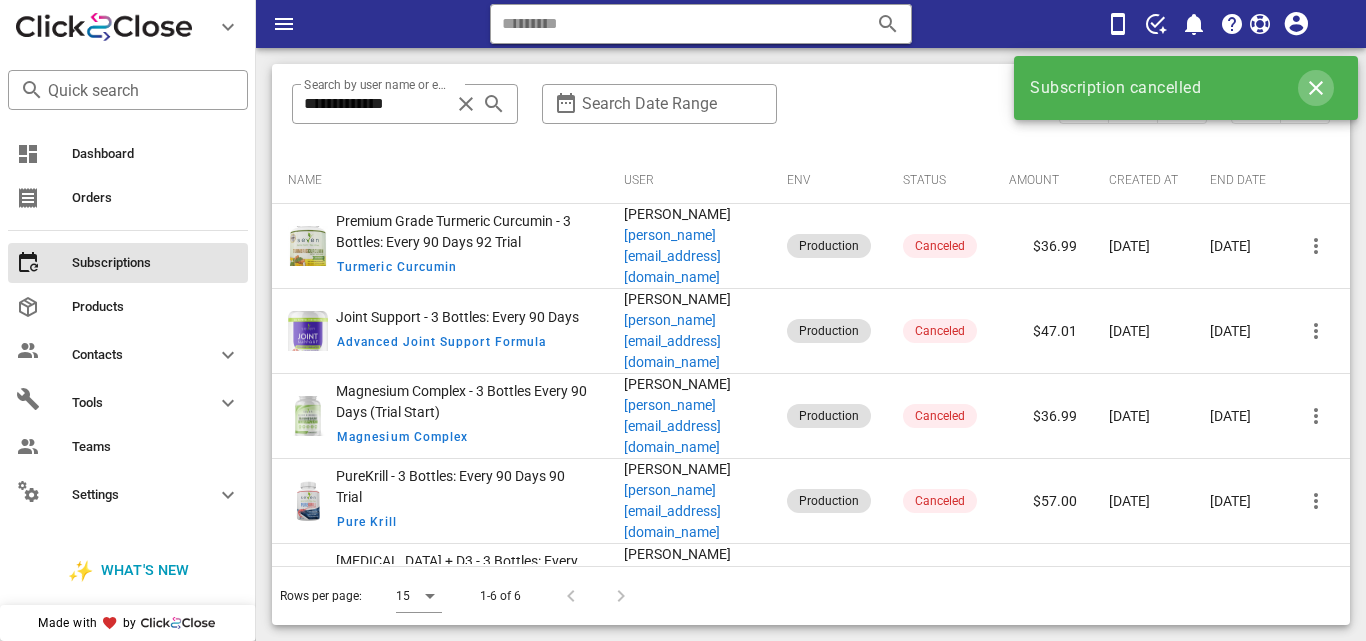 click at bounding box center (1316, 88) 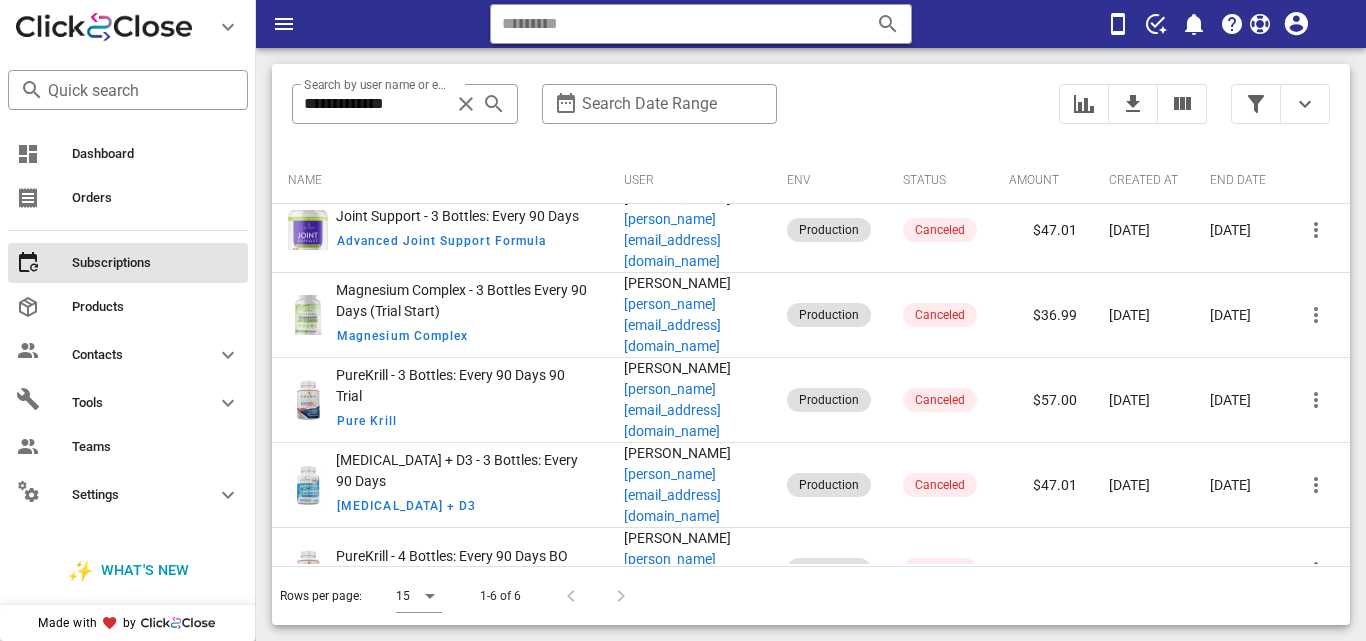 scroll, scrollTop: 0, scrollLeft: 0, axis: both 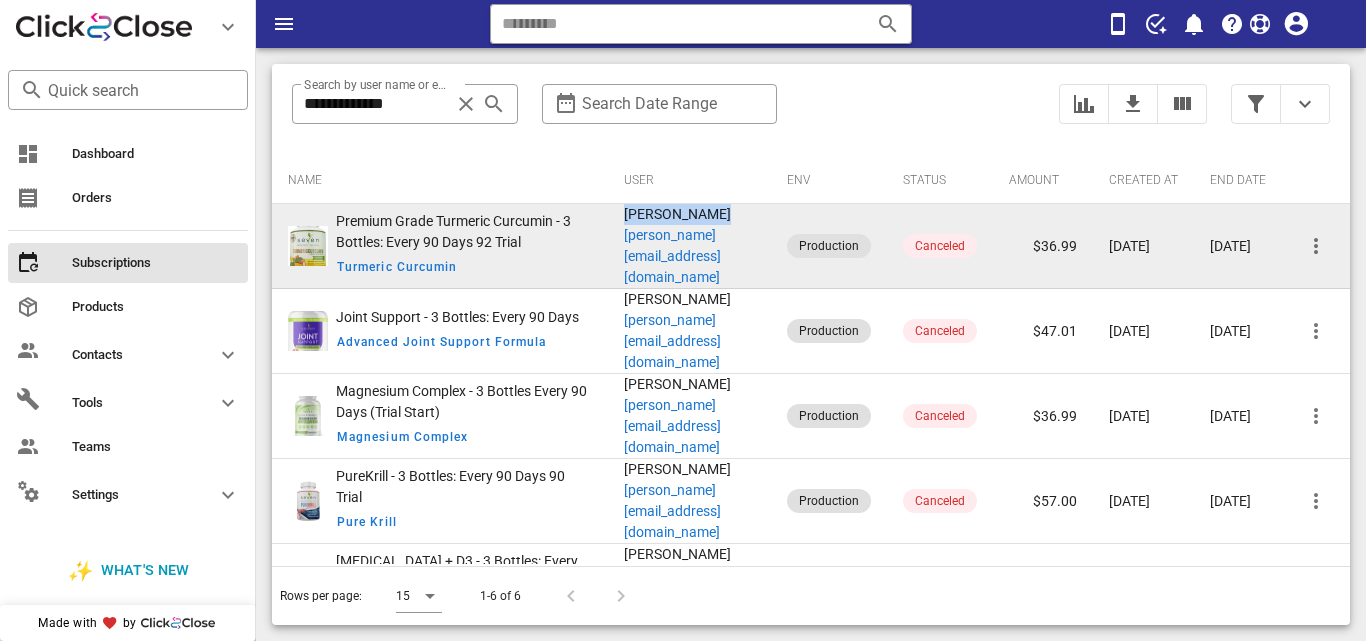 drag, startPoint x: 574, startPoint y: 236, endPoint x: 682, endPoint y: 237, distance: 108.00463 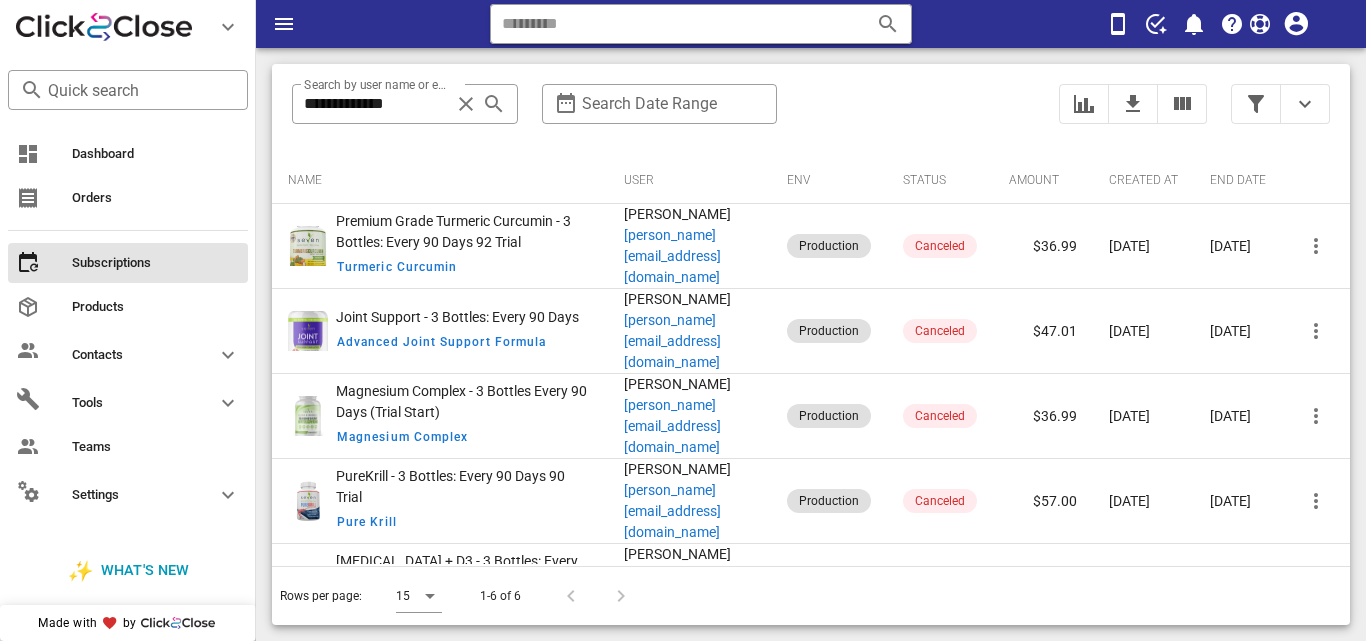 click on "**********" at bounding box center [659, 114] 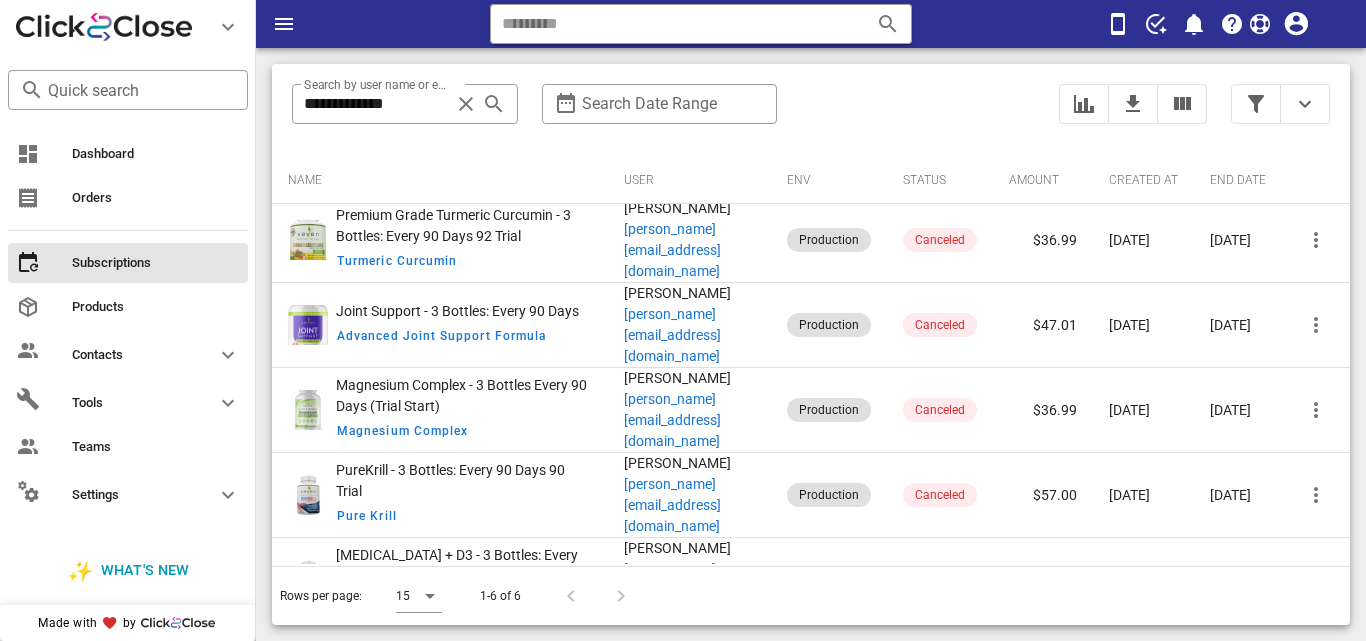 scroll, scrollTop: 0, scrollLeft: 0, axis: both 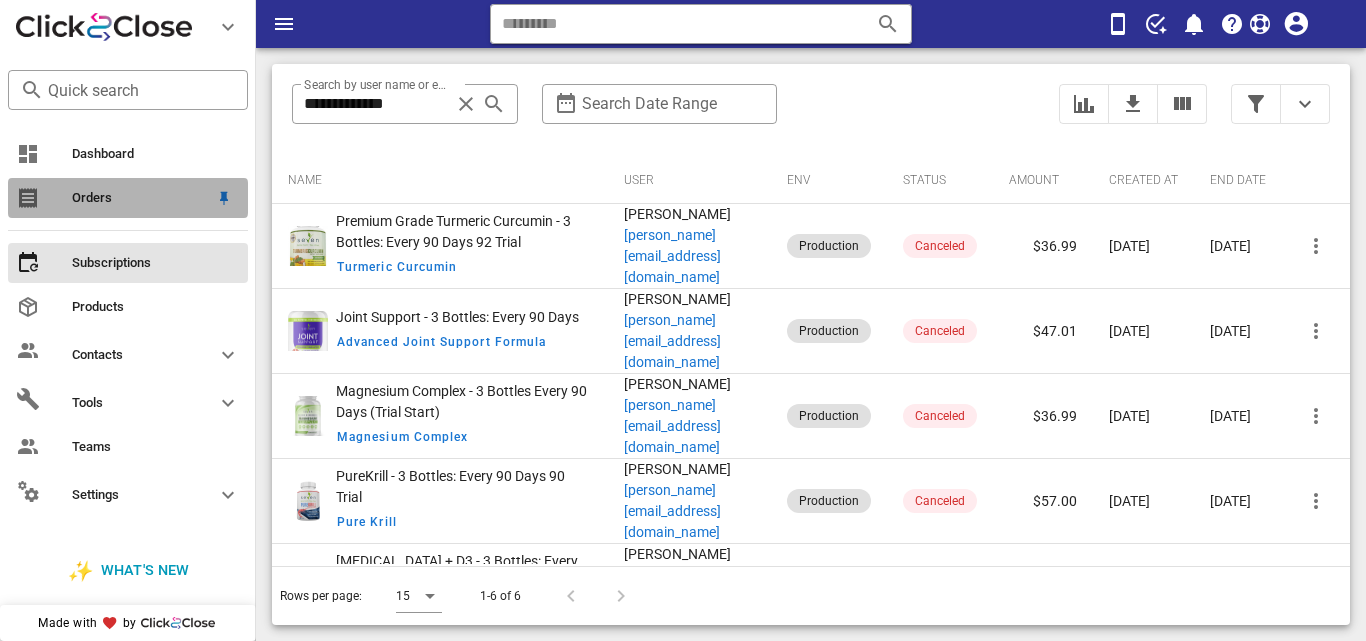 click on "Orders" at bounding box center (140, 198) 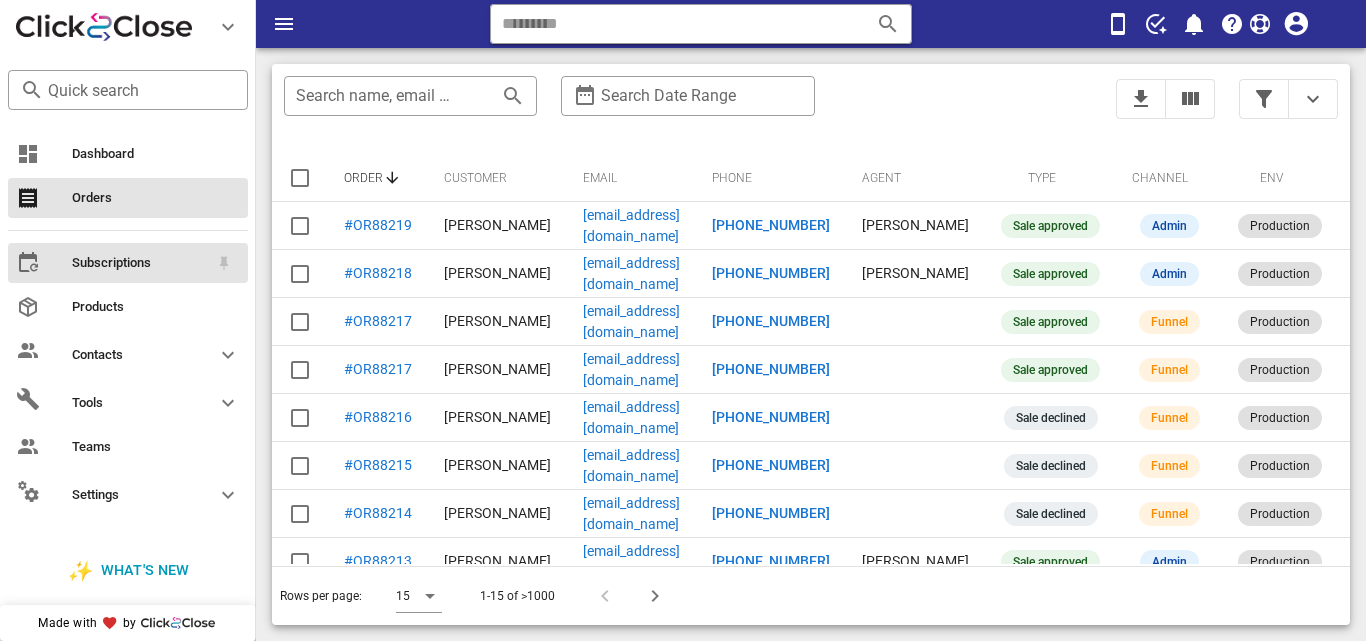 click on "Subscriptions" at bounding box center (140, 263) 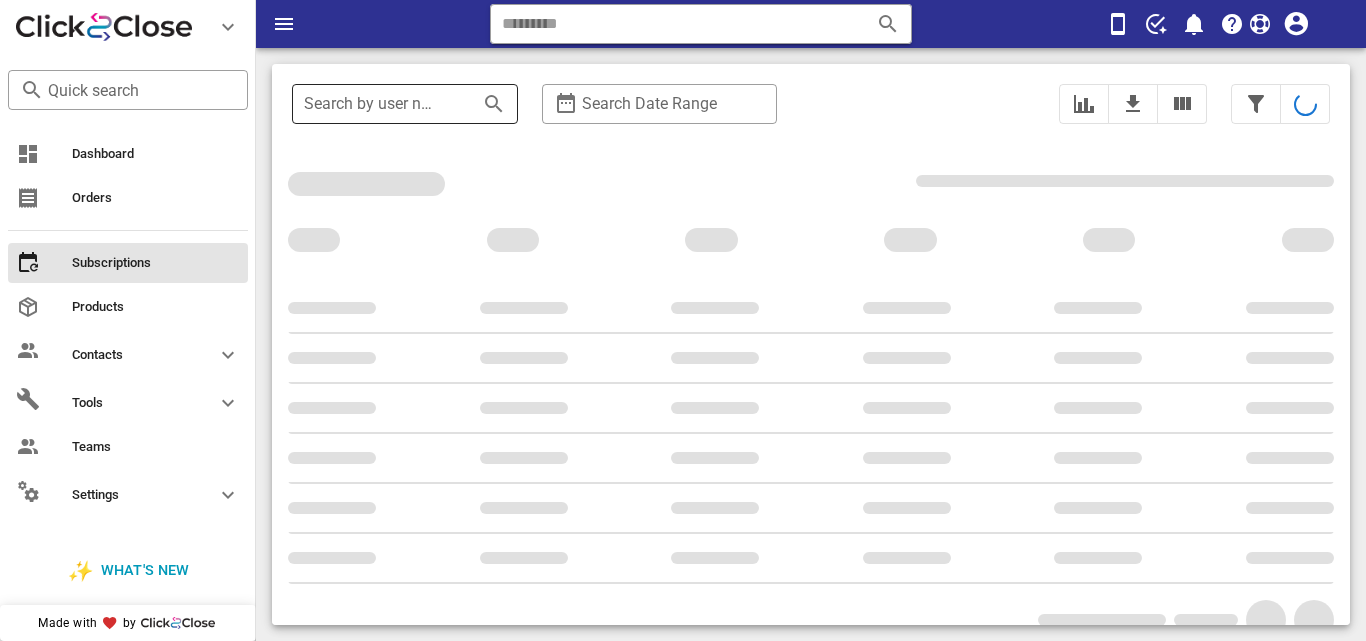 click on "Search by user name or email" at bounding box center (377, 104) 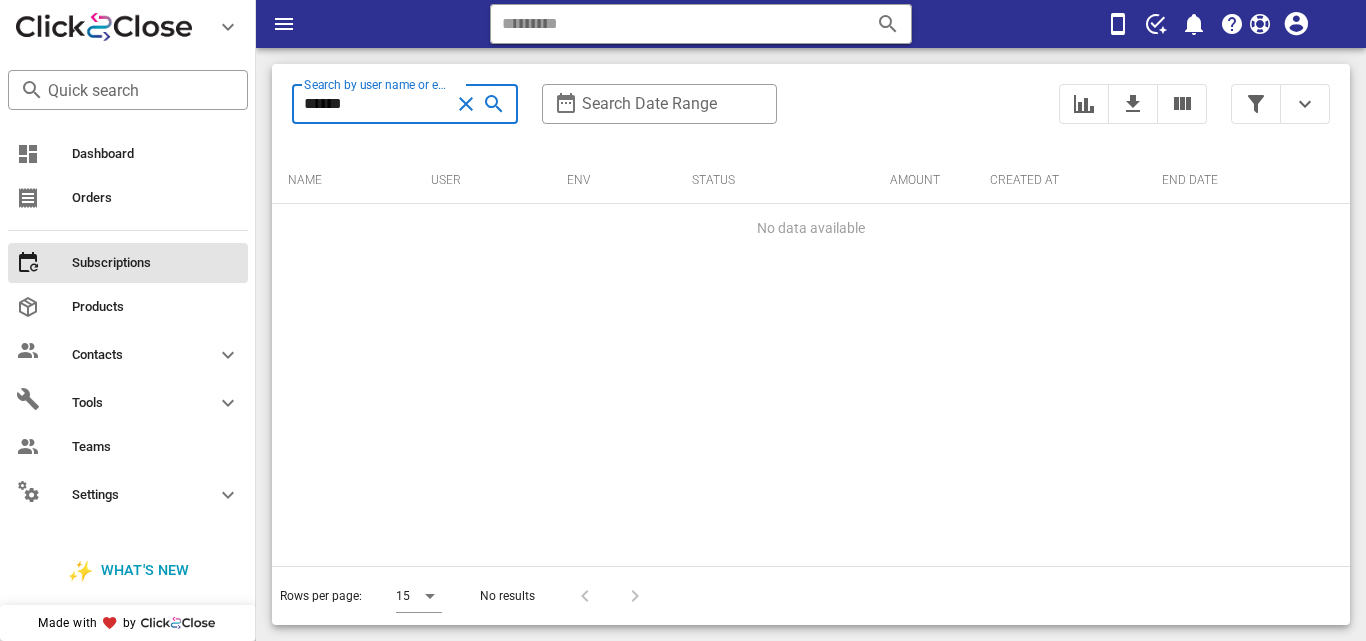 click on "******" at bounding box center [377, 104] 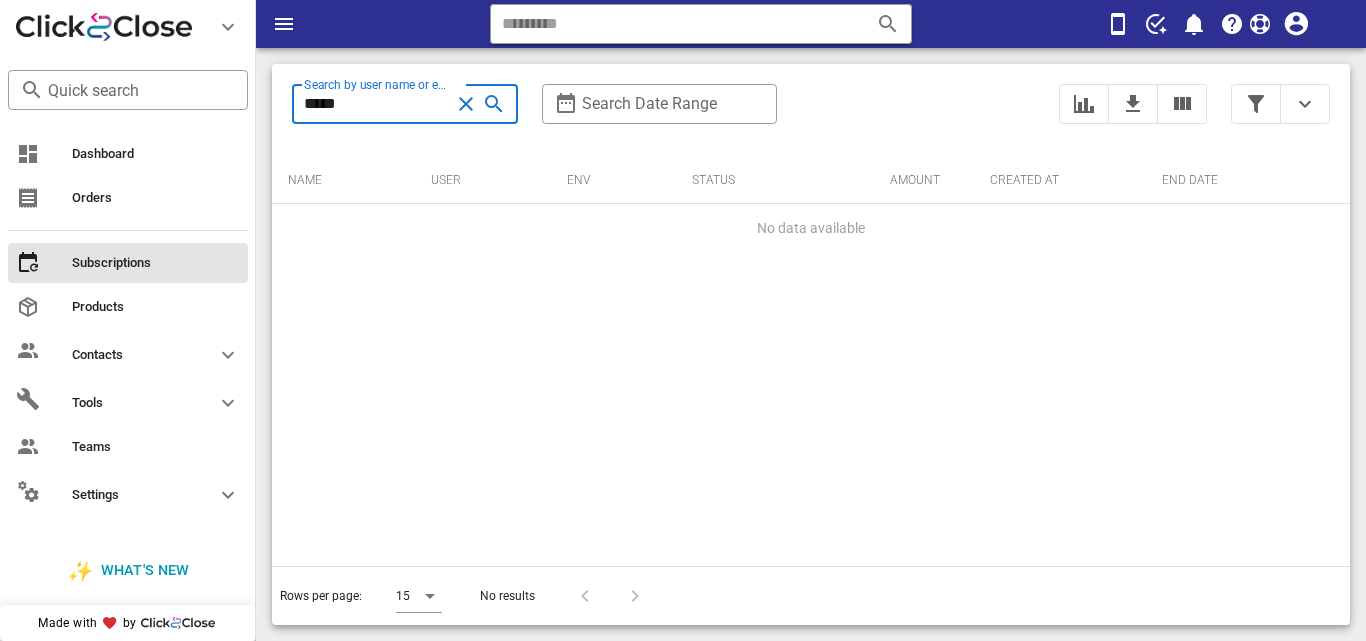 type on "******" 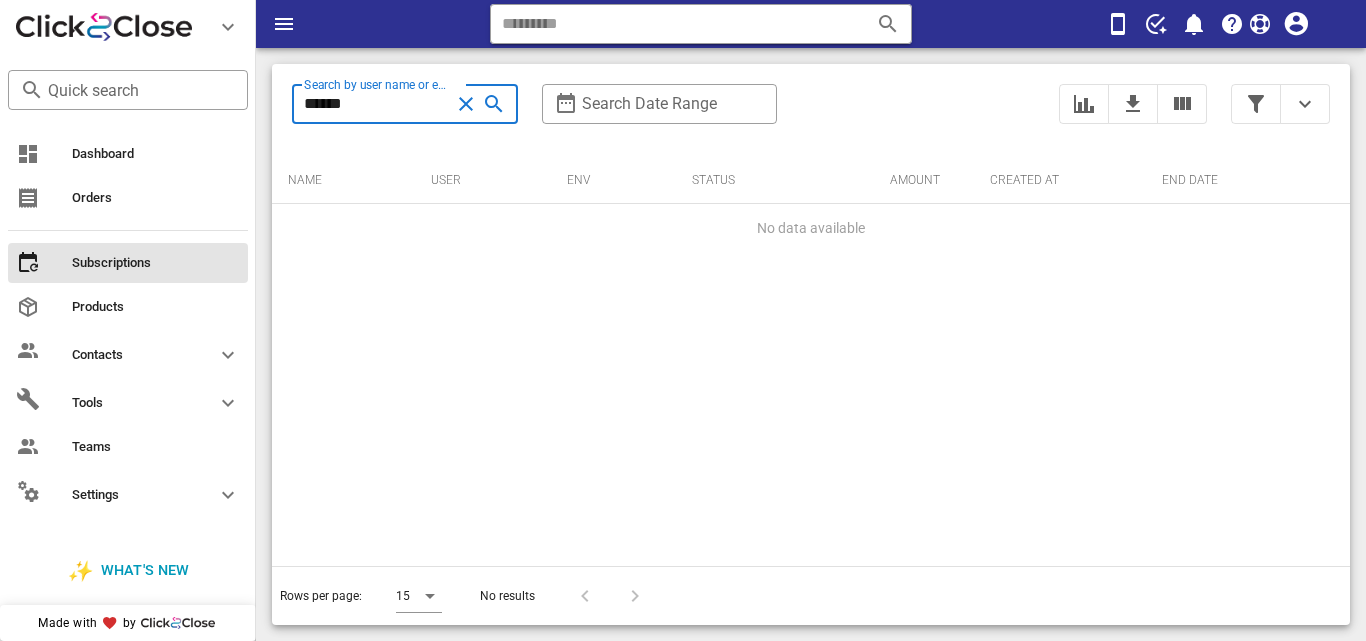 drag, startPoint x: 303, startPoint y: 100, endPoint x: 381, endPoint y: 105, distance: 78.160095 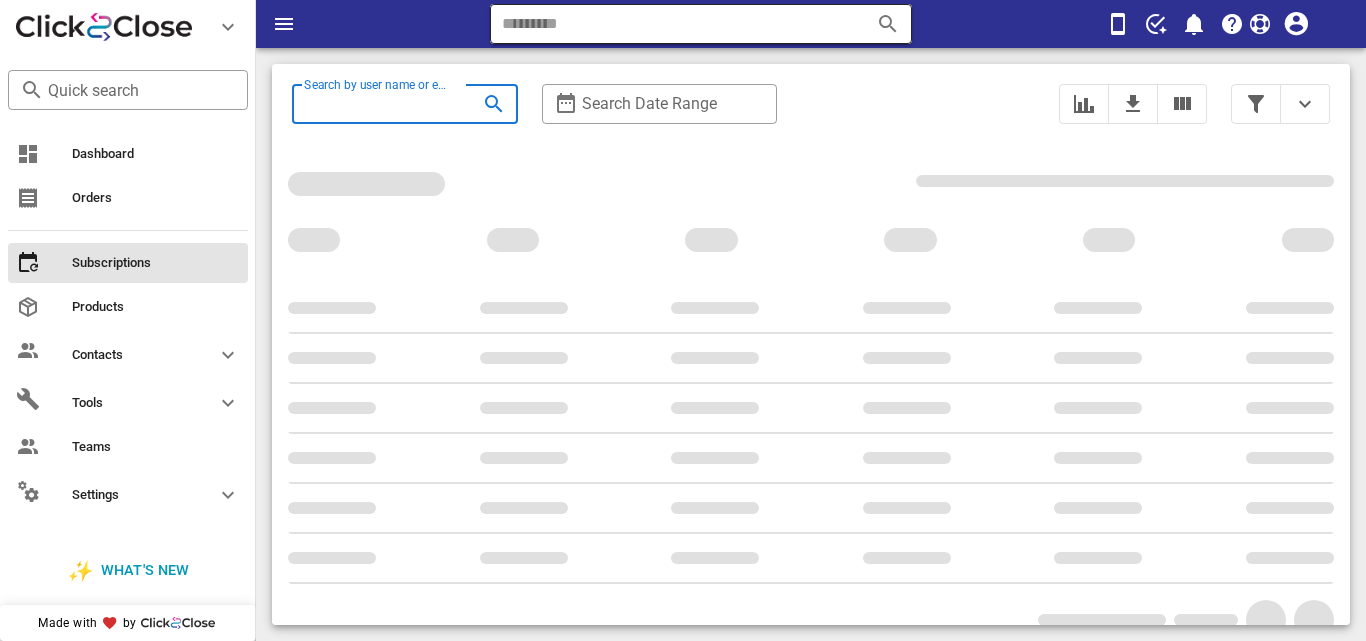 click at bounding box center (673, 24) 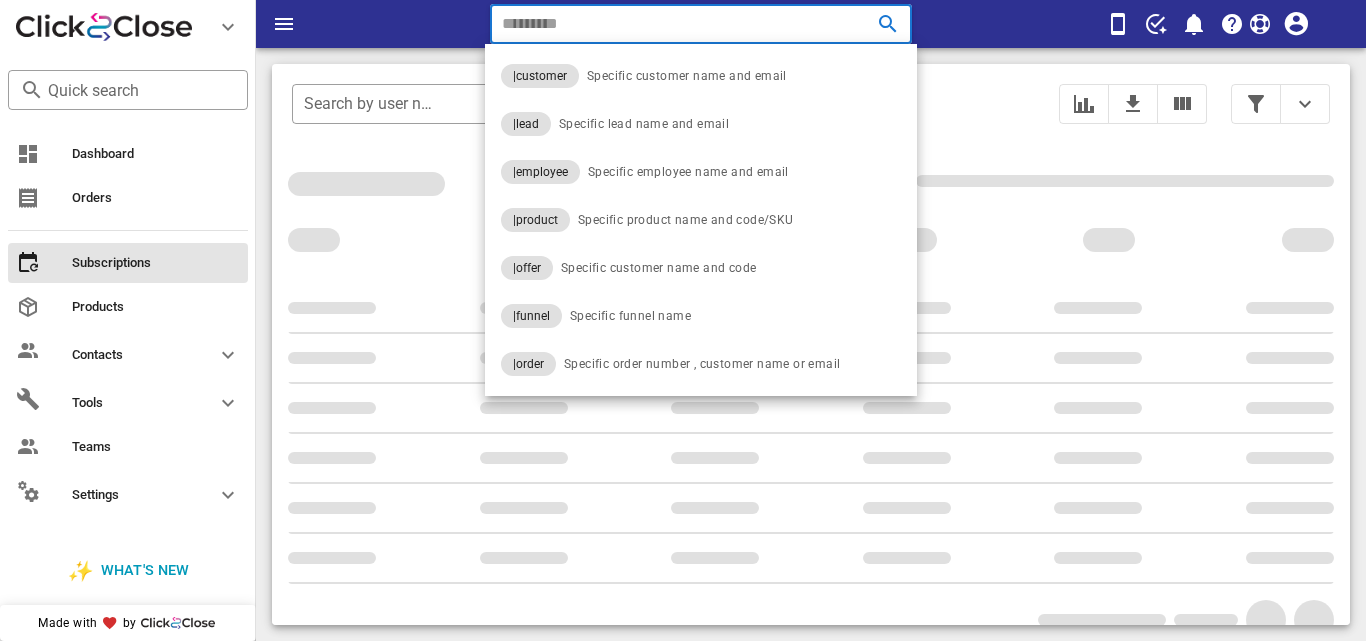 paste on "******" 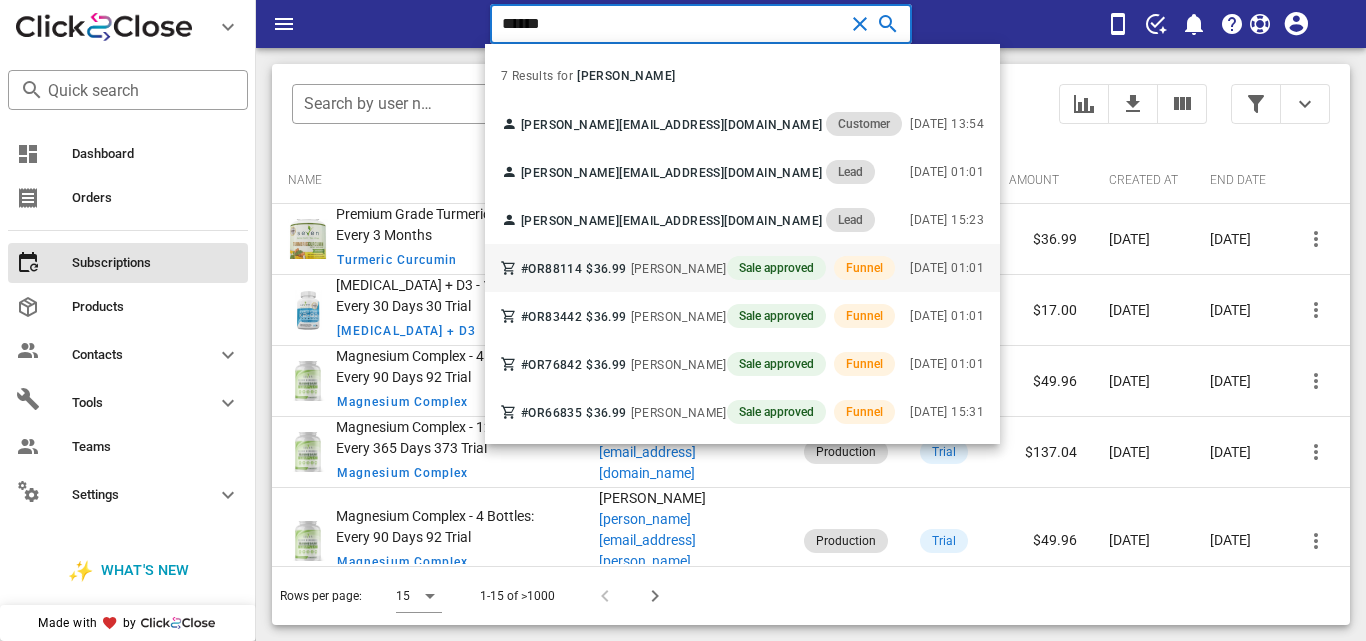 type on "******" 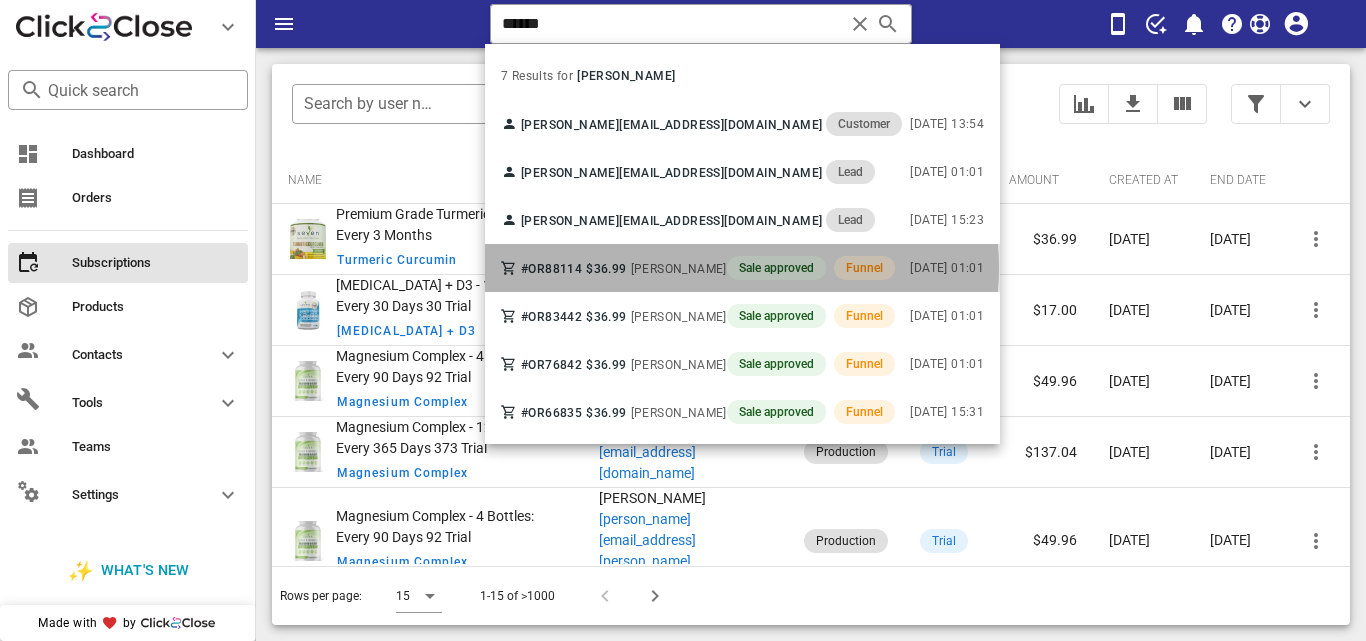 click on "[PERSON_NAME]" at bounding box center [679, 269] 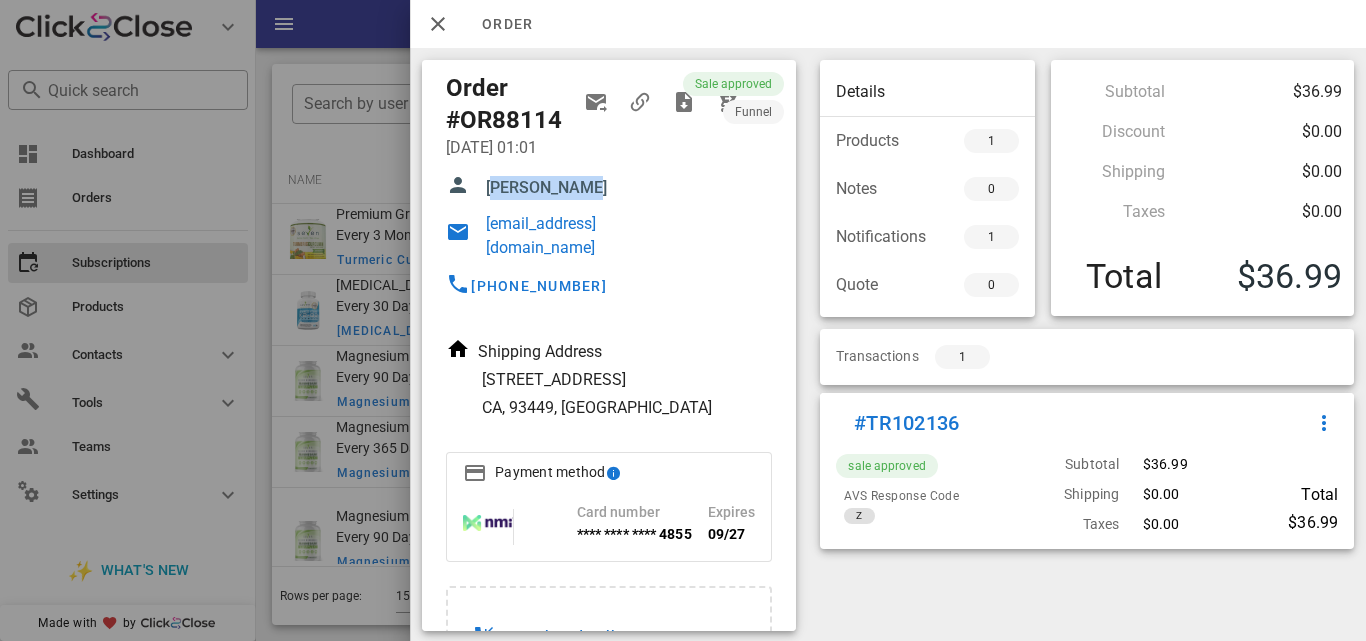 drag, startPoint x: 492, startPoint y: 189, endPoint x: 594, endPoint y: 186, distance: 102.044106 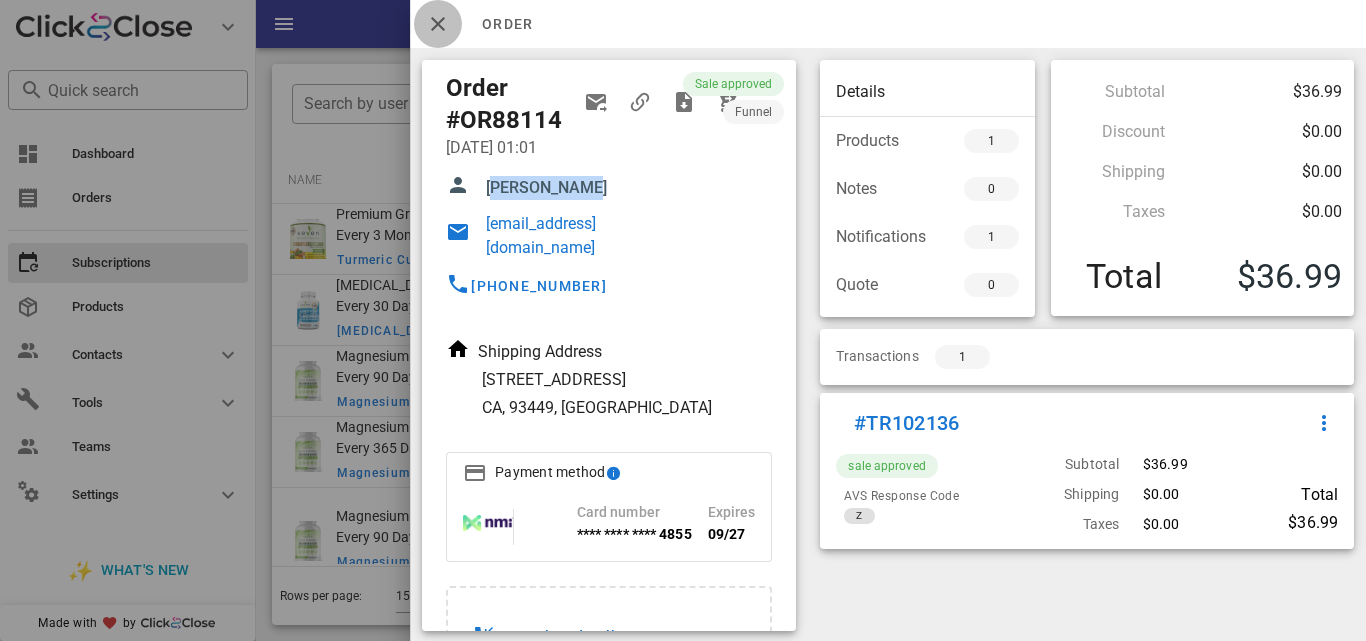 click at bounding box center (438, 24) 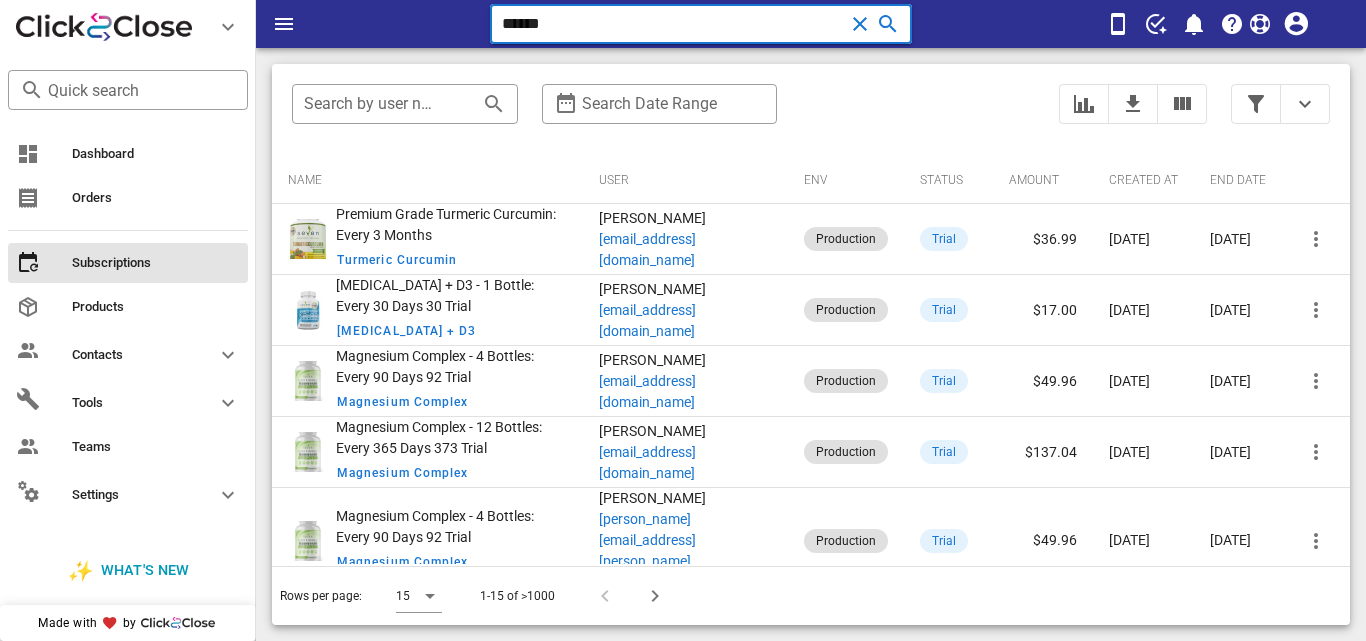 click on "******" at bounding box center [673, 24] 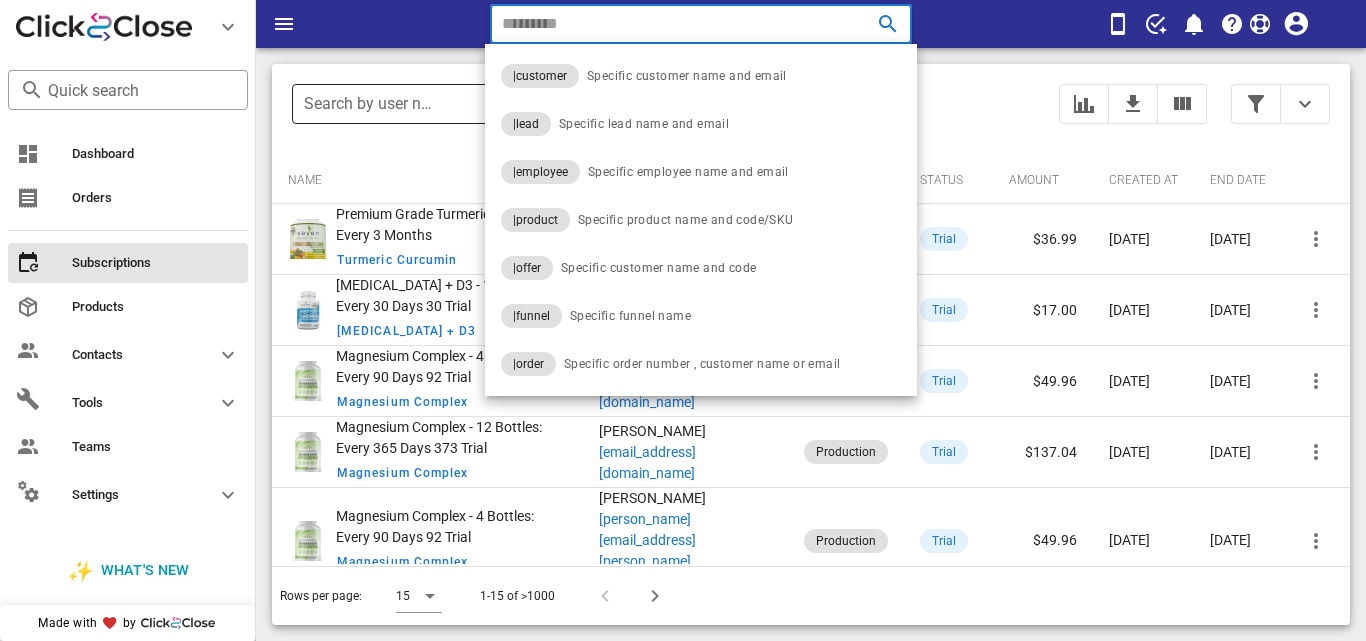 type 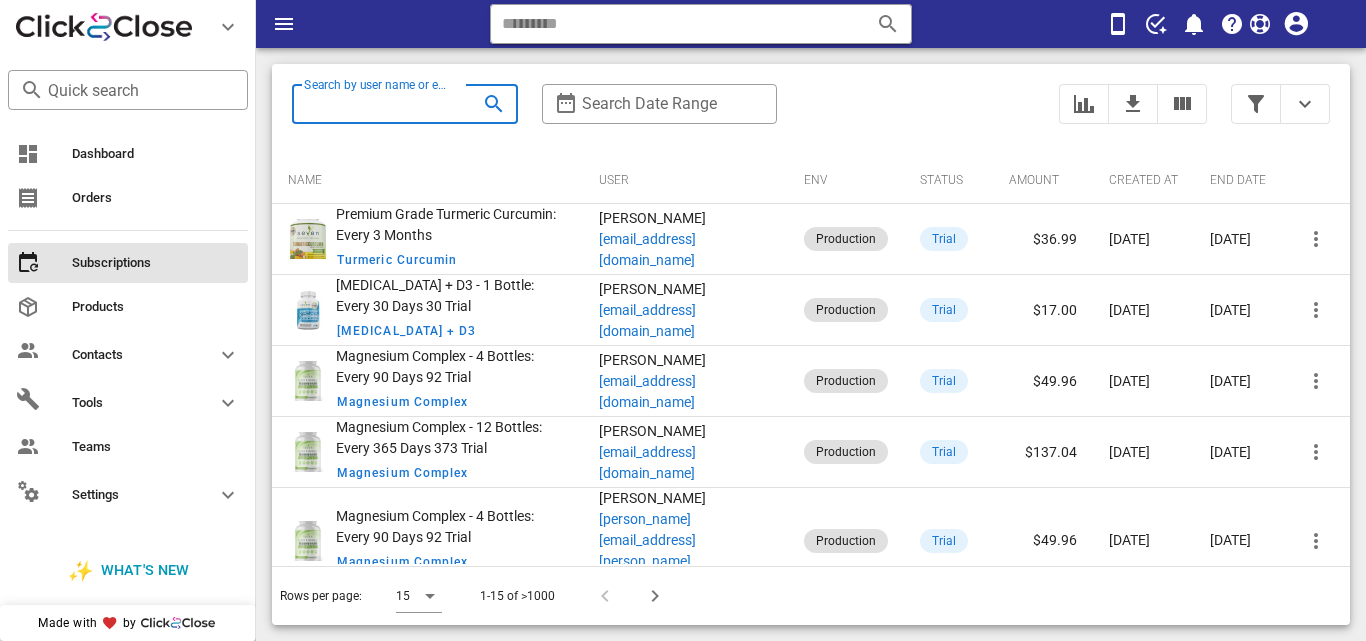 paste on "**********" 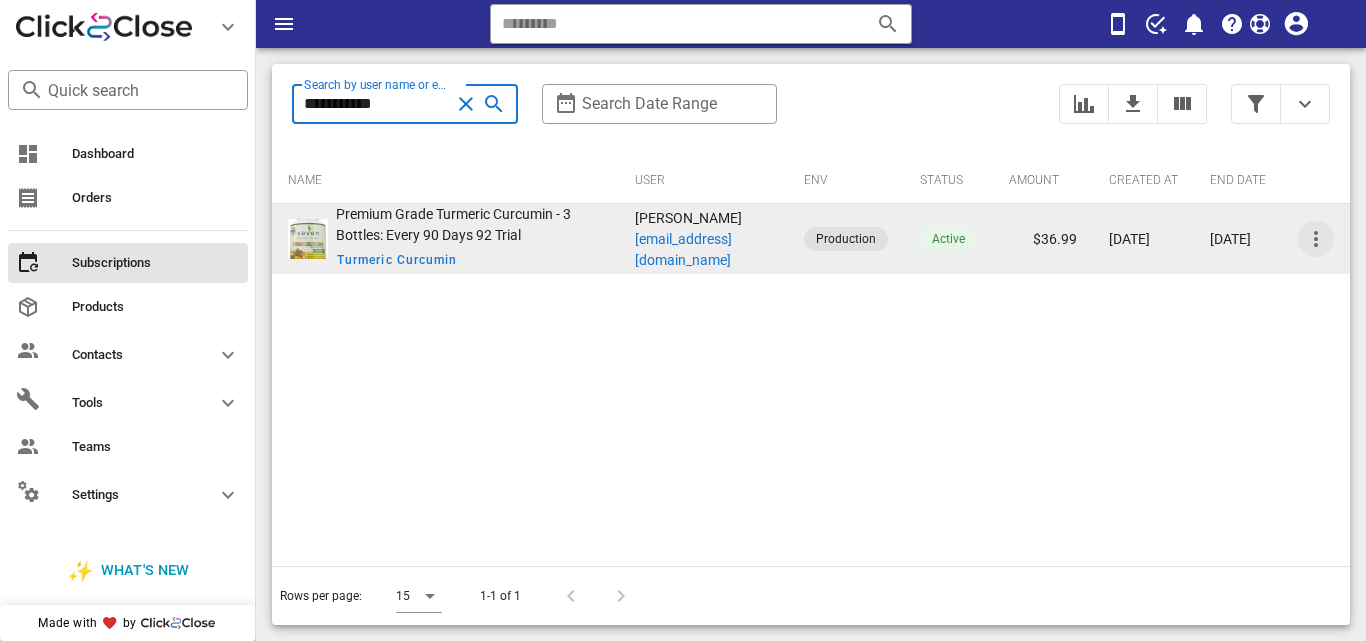 type on "**********" 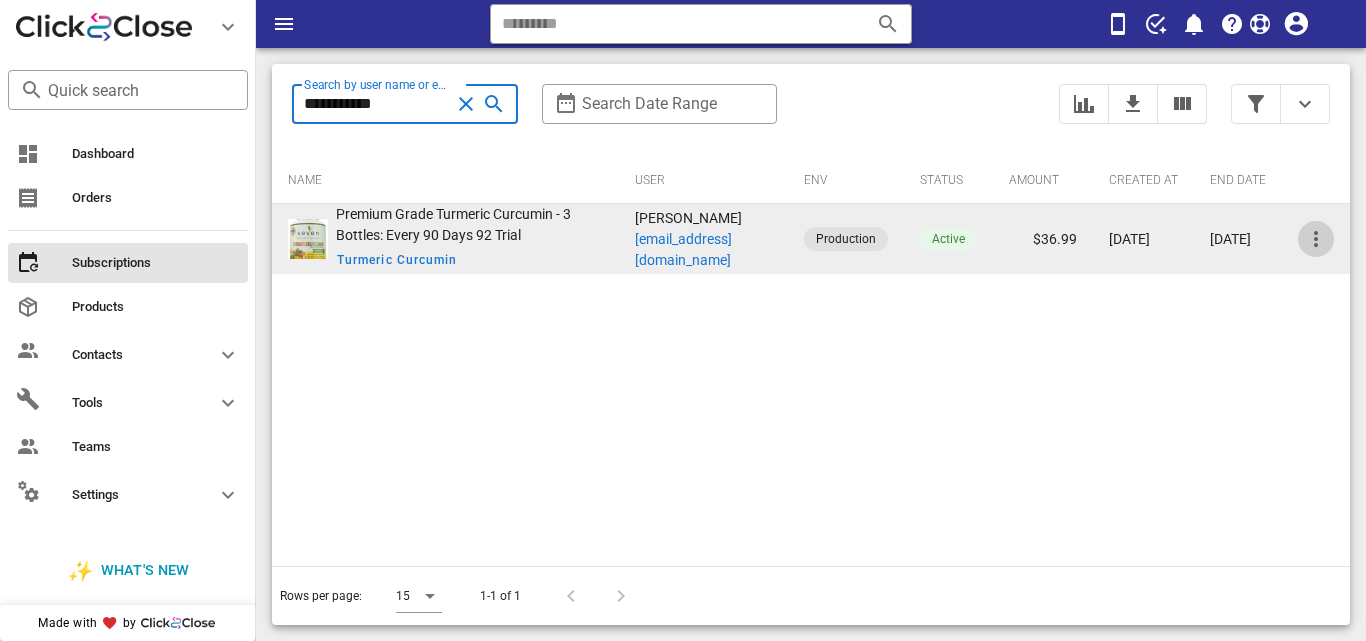 click at bounding box center [1316, 239] 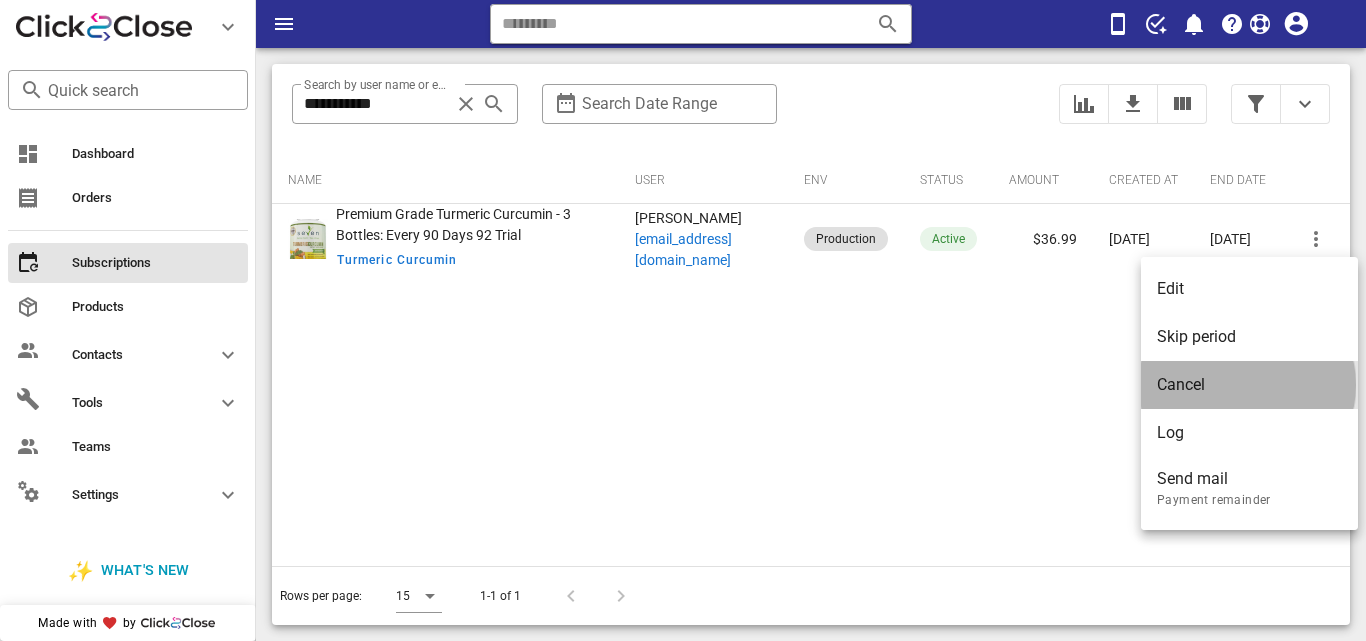 click on "Cancel" at bounding box center (1249, 384) 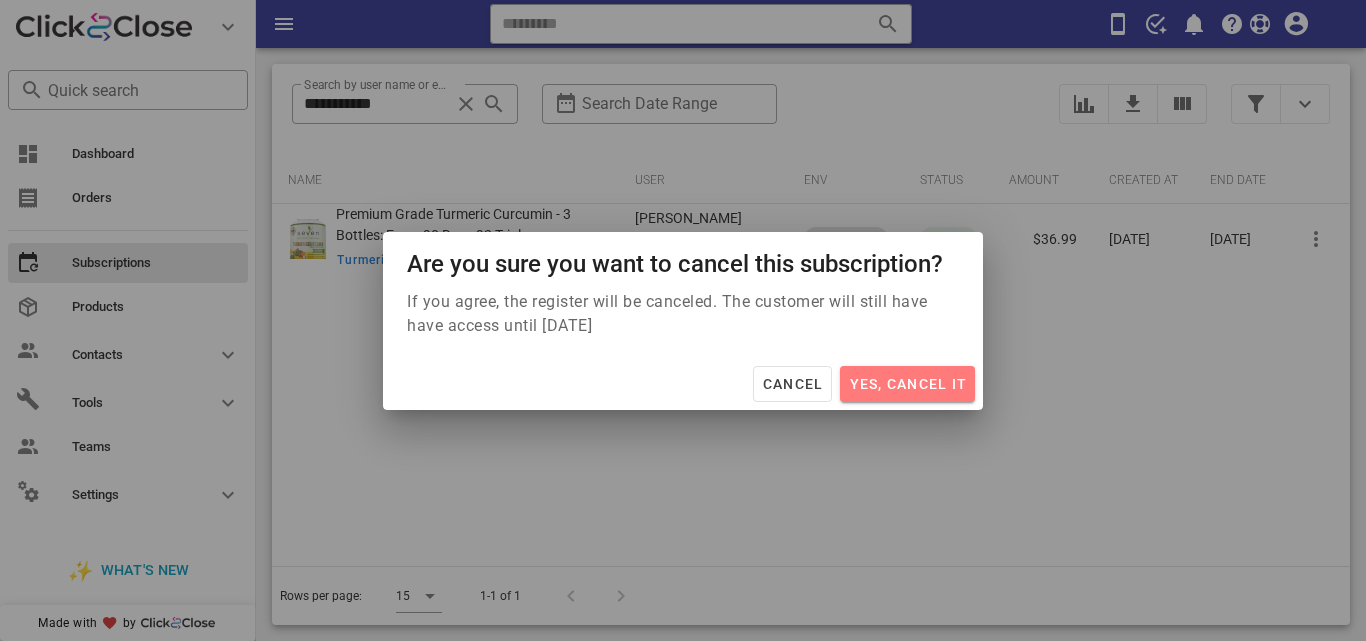 click on "Yes, cancel it" at bounding box center [907, 384] 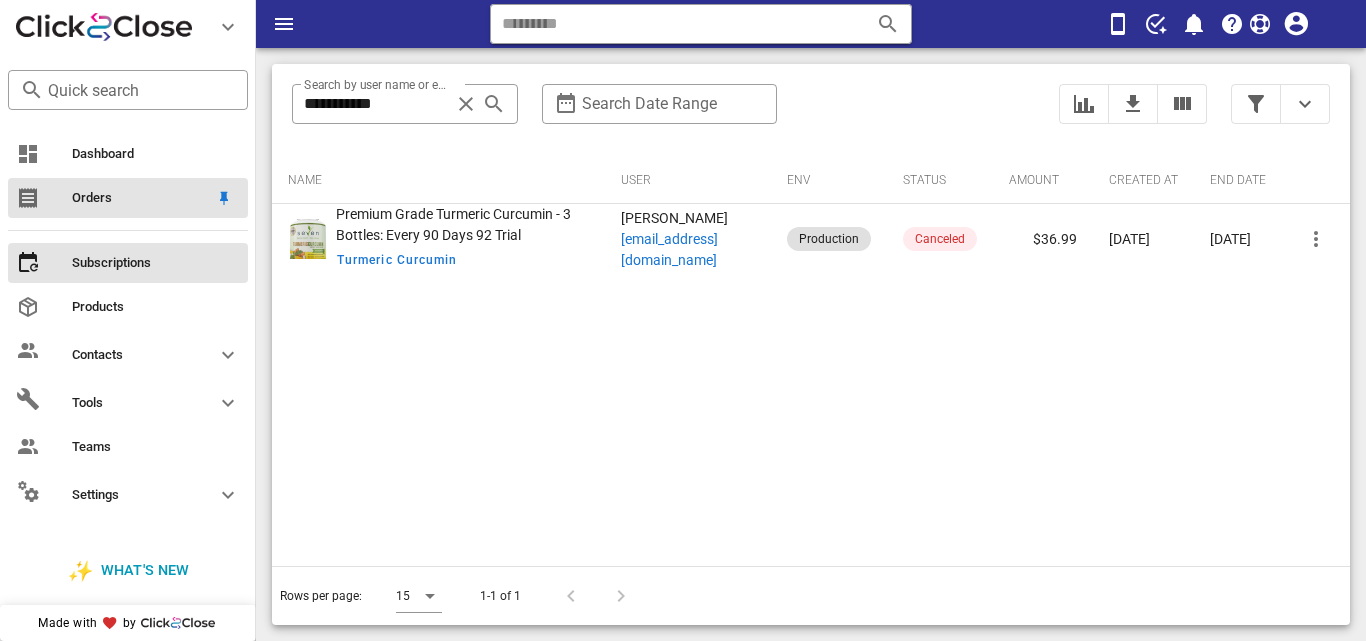 click on "Orders" at bounding box center (140, 198) 